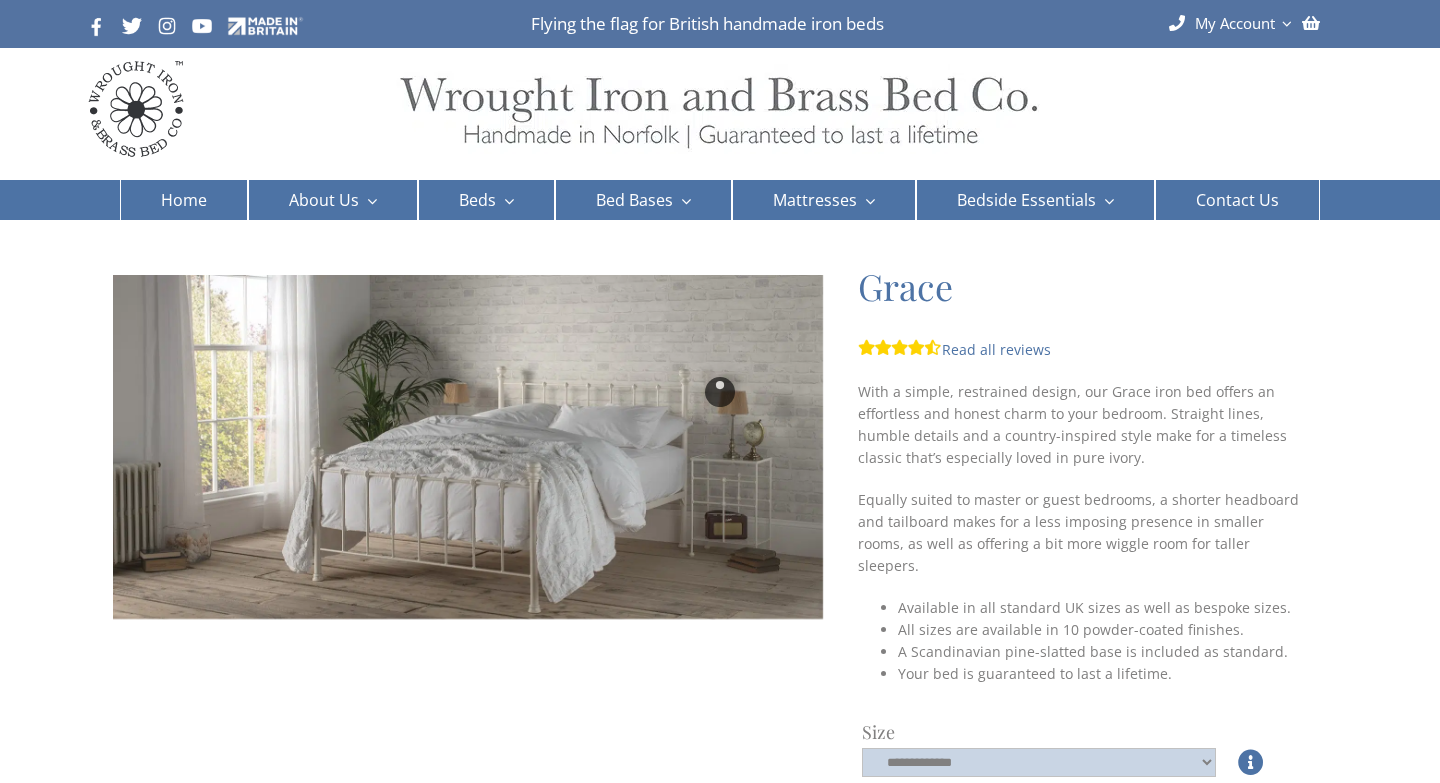 scroll, scrollTop: 0, scrollLeft: 0, axis: both 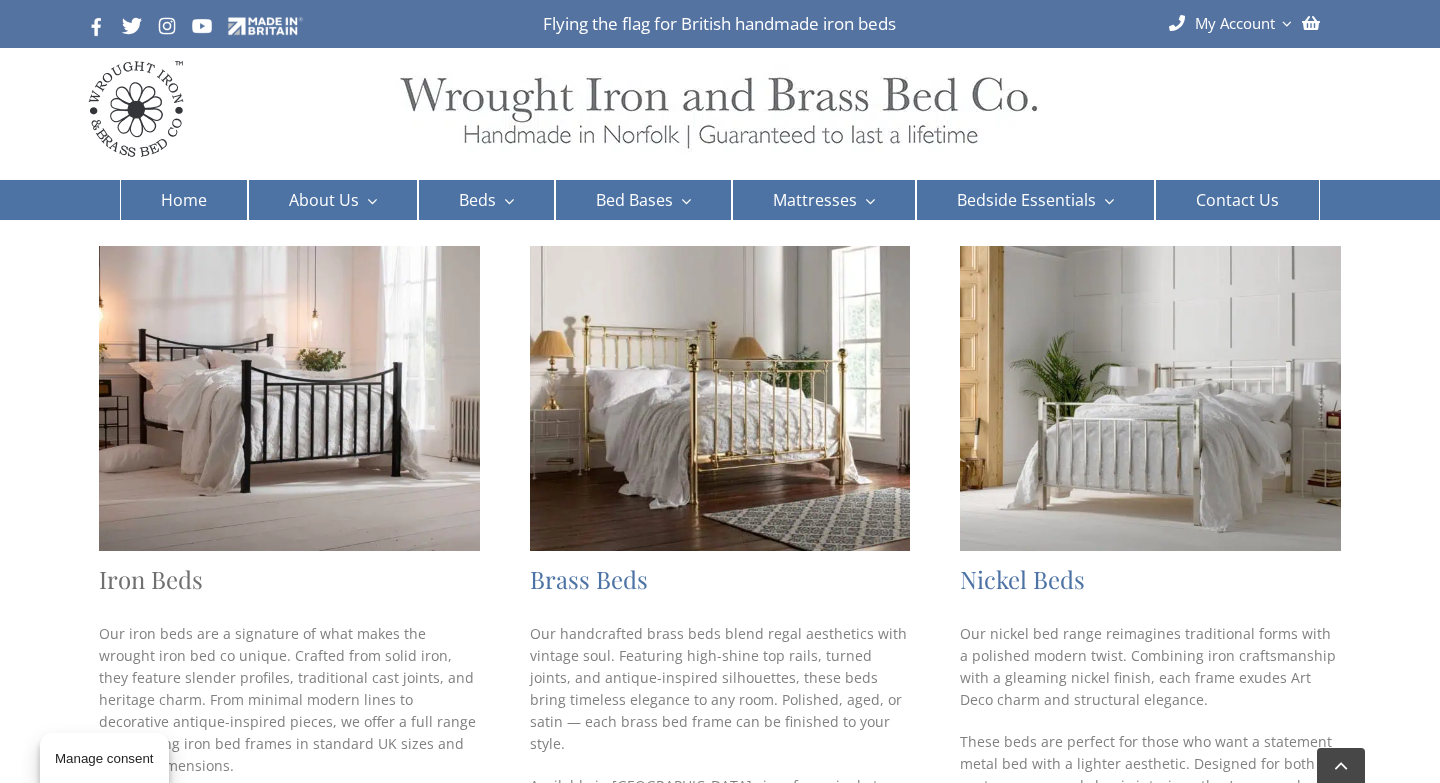 click on "Iron Beds" at bounding box center (151, 579) 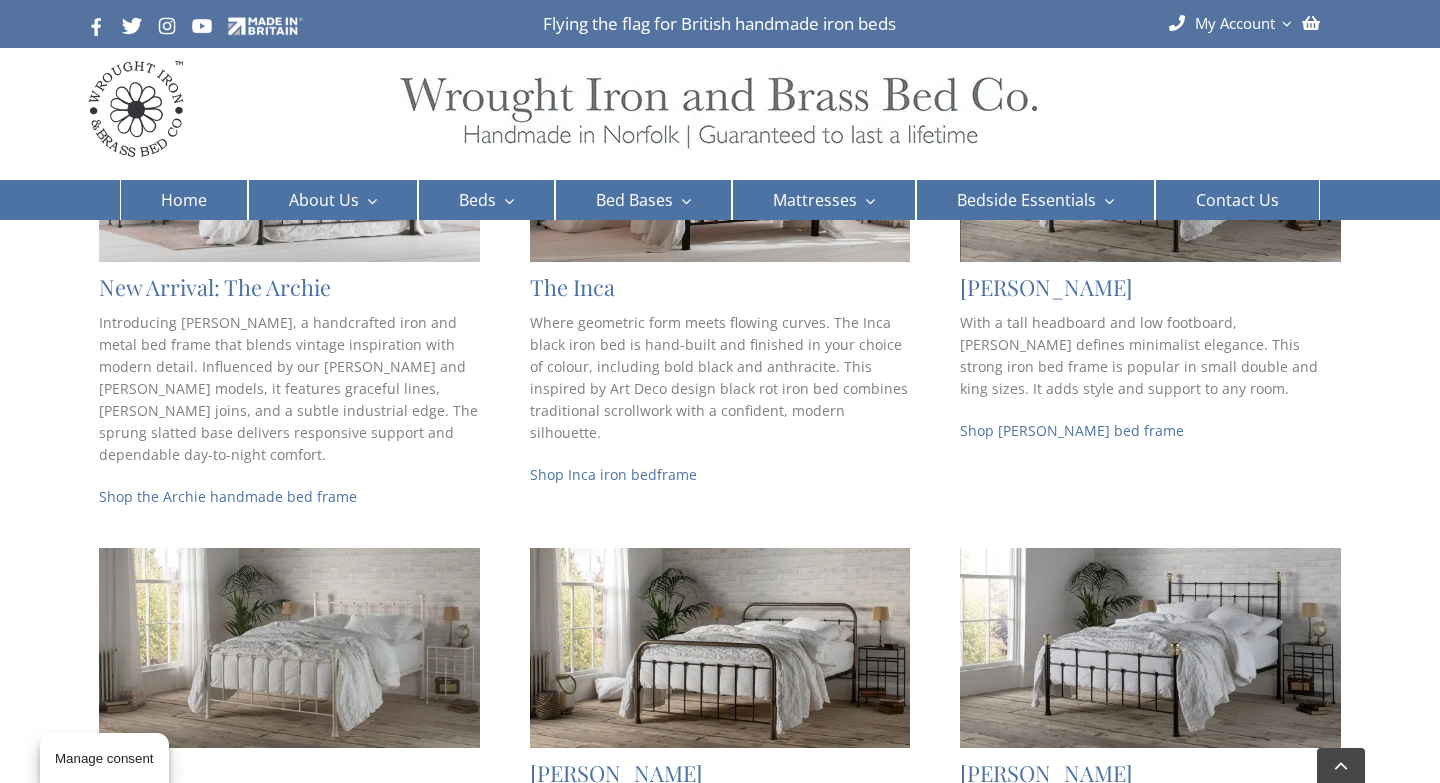 scroll, scrollTop: 535, scrollLeft: 0, axis: vertical 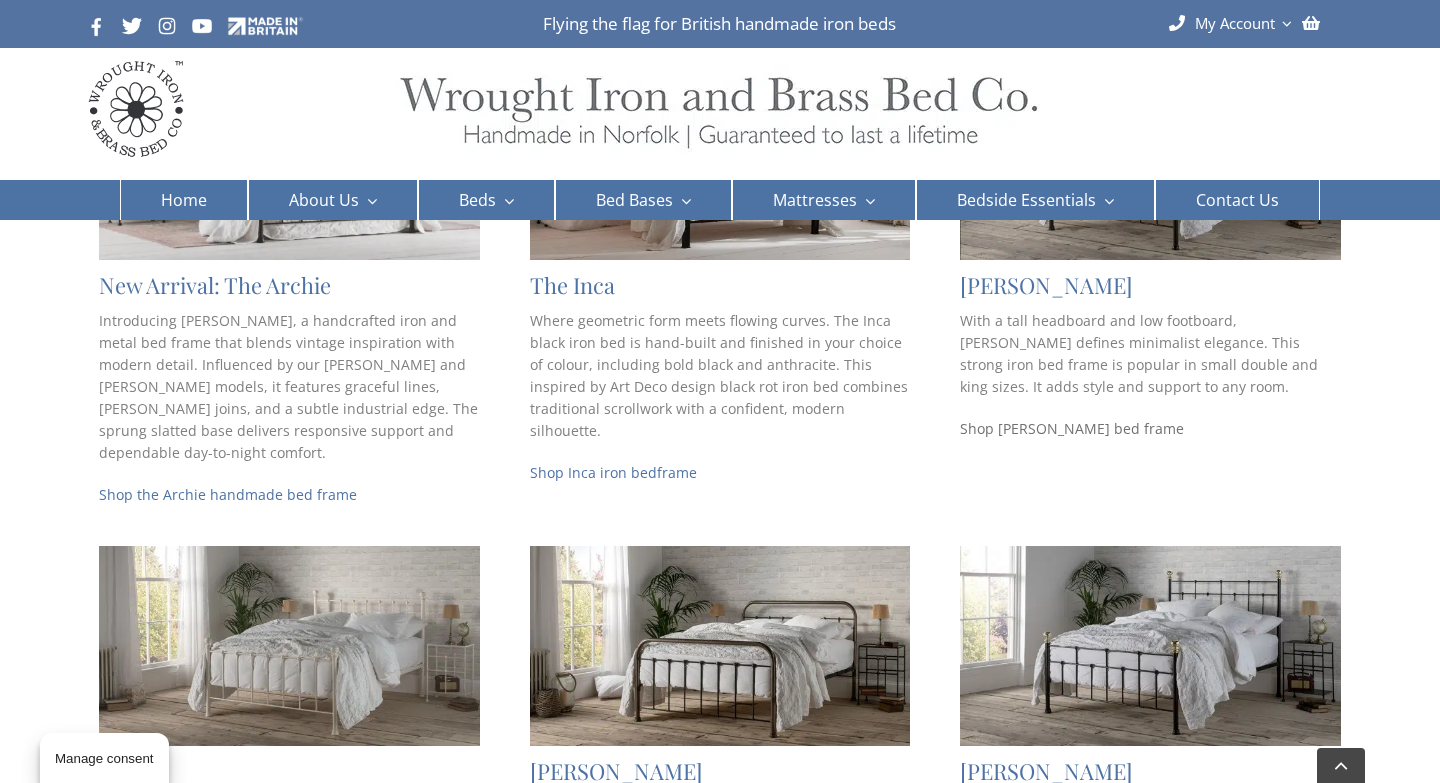 click on "Shop Sophie bed frame" at bounding box center (1072, 428) 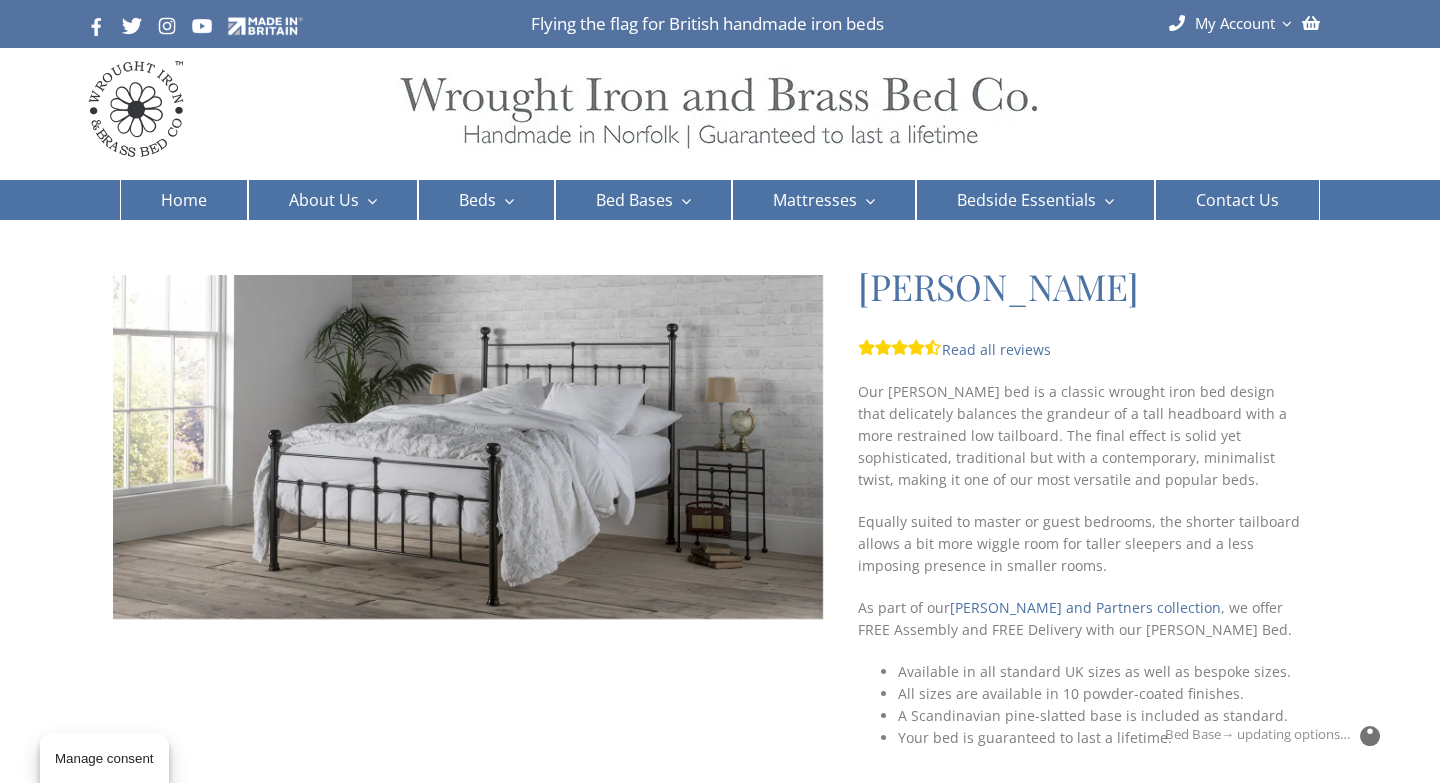 scroll, scrollTop: 404, scrollLeft: 0, axis: vertical 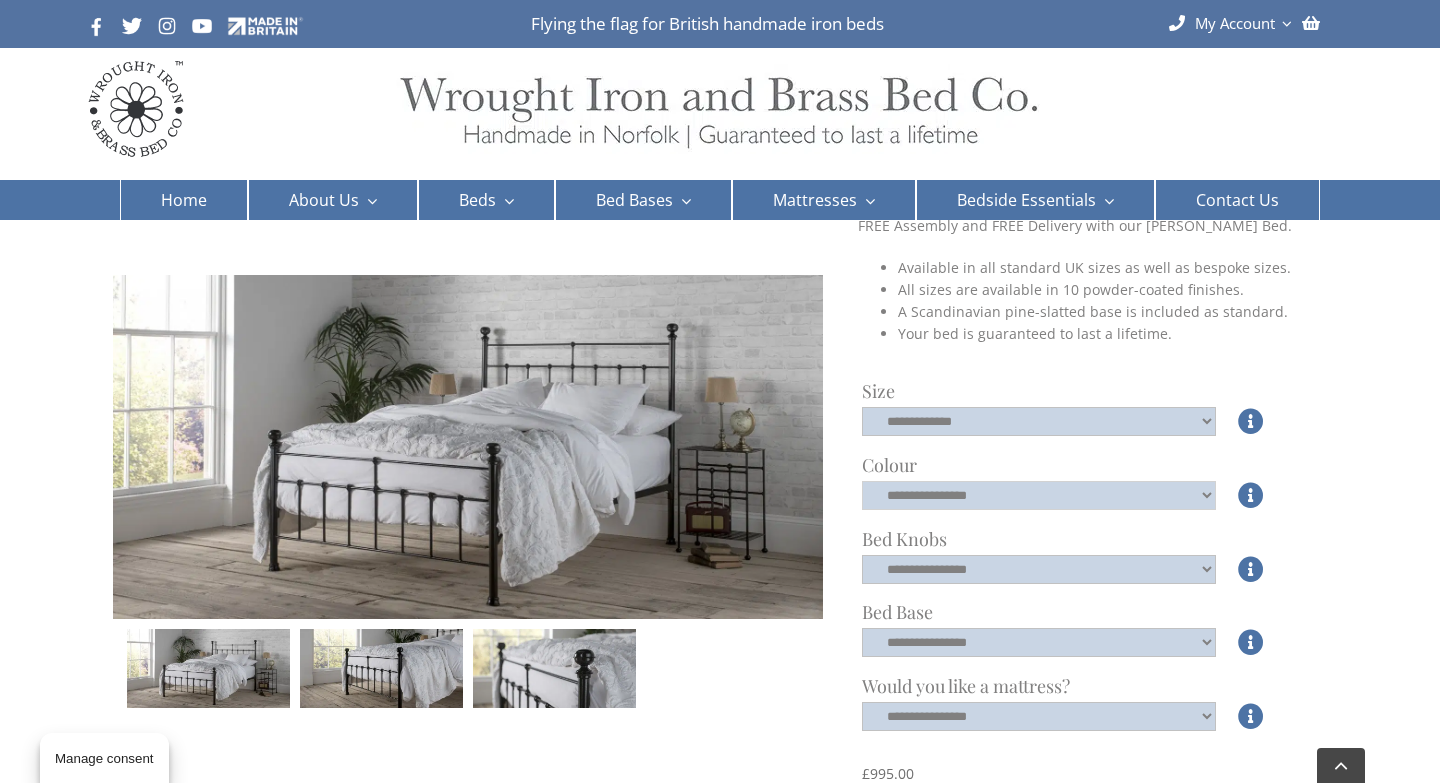 click on "**********" 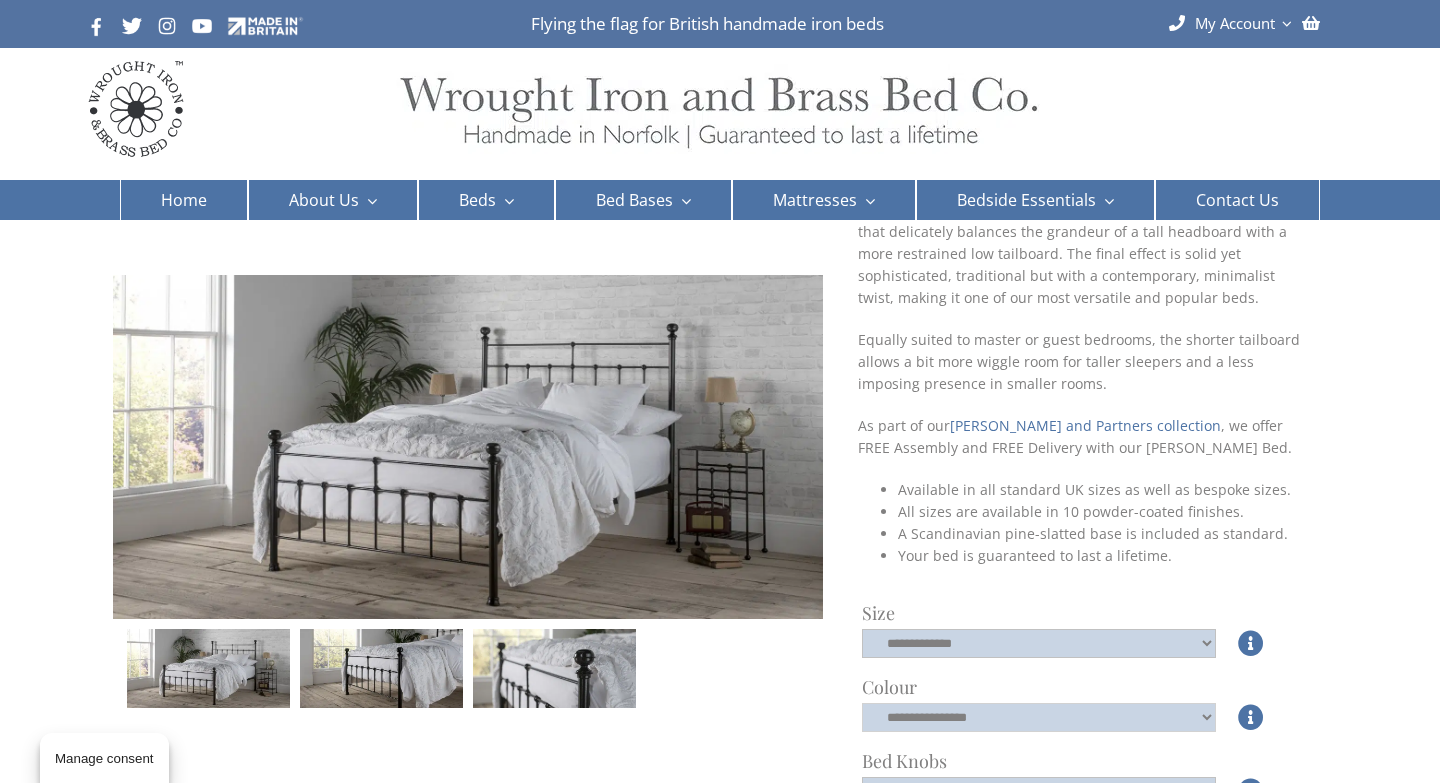 scroll, scrollTop: 0, scrollLeft: 0, axis: both 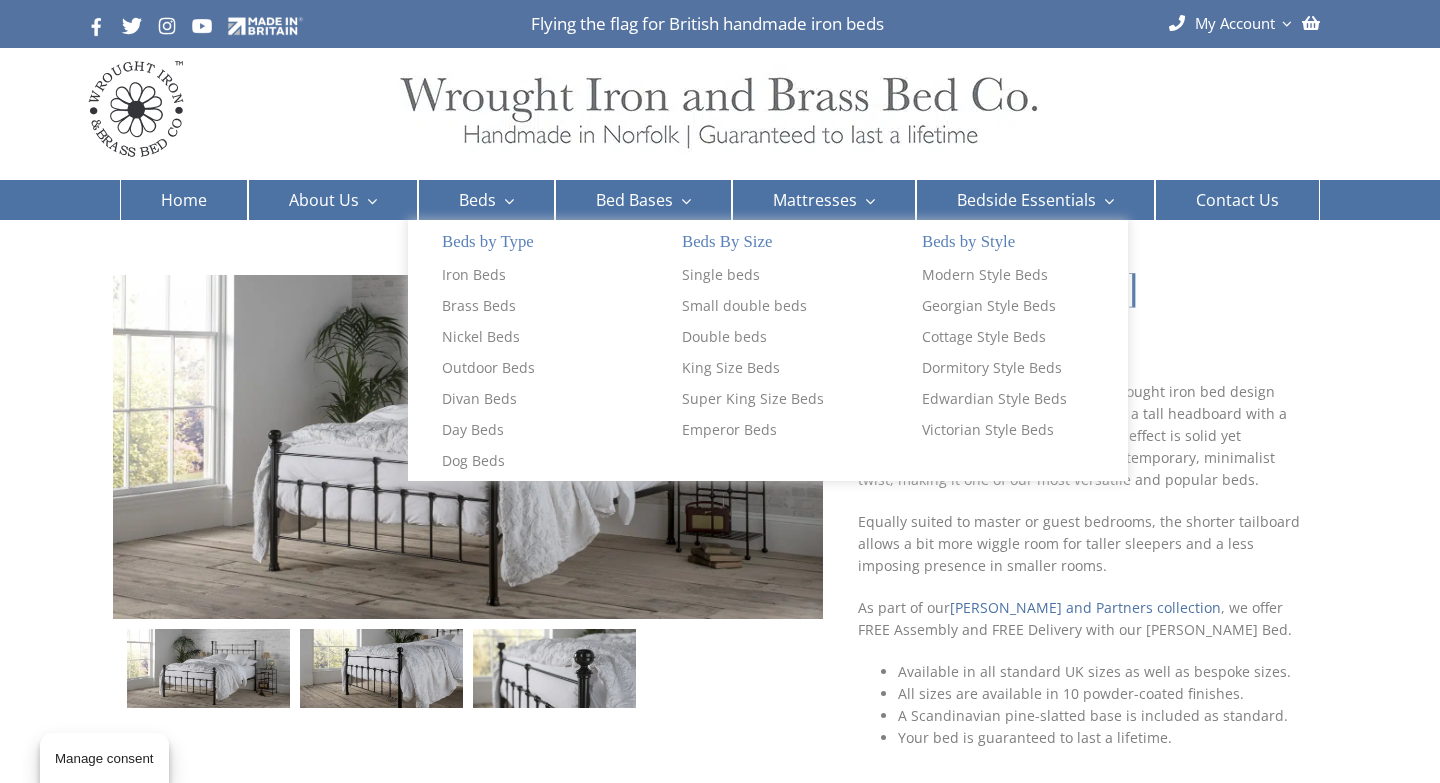 click at bounding box center (505, 201) 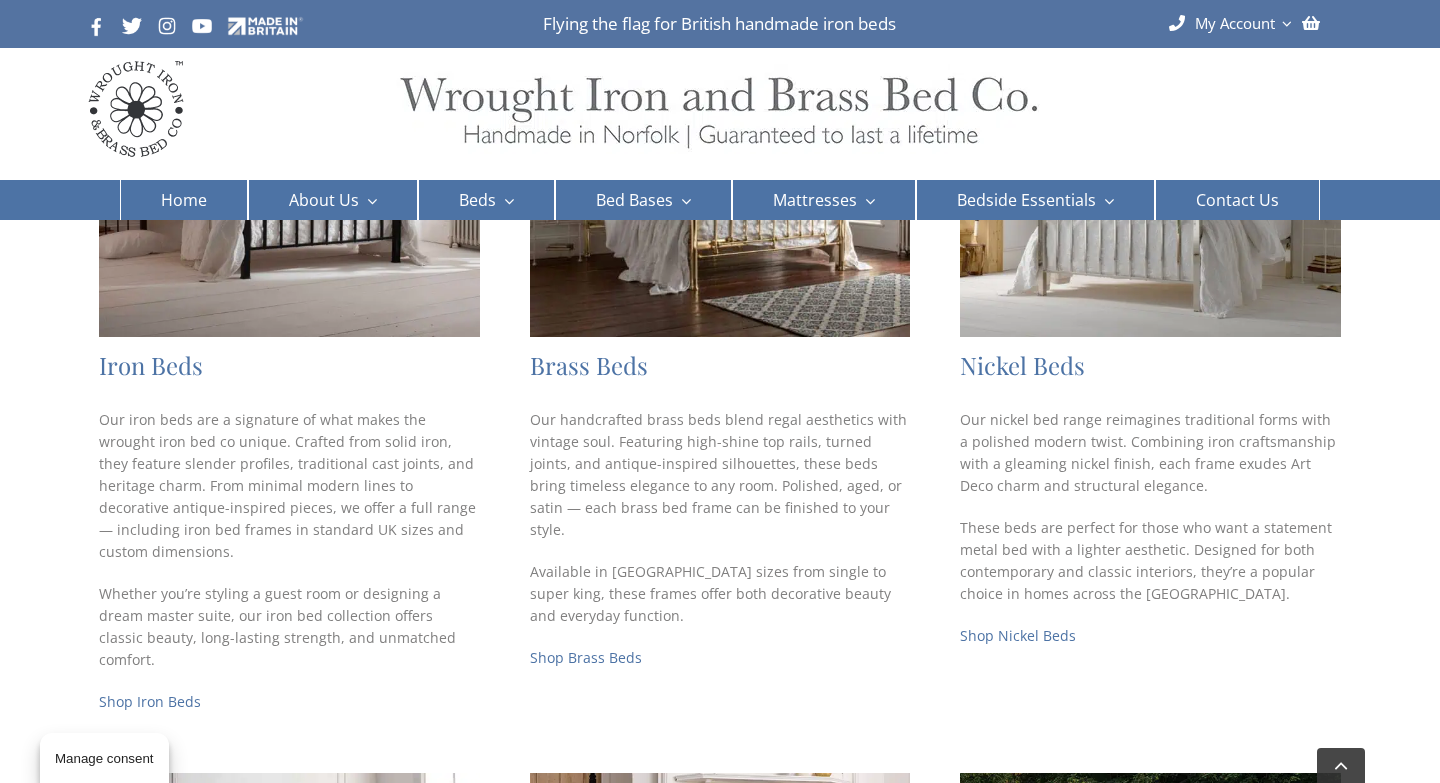 scroll, scrollTop: 501, scrollLeft: 0, axis: vertical 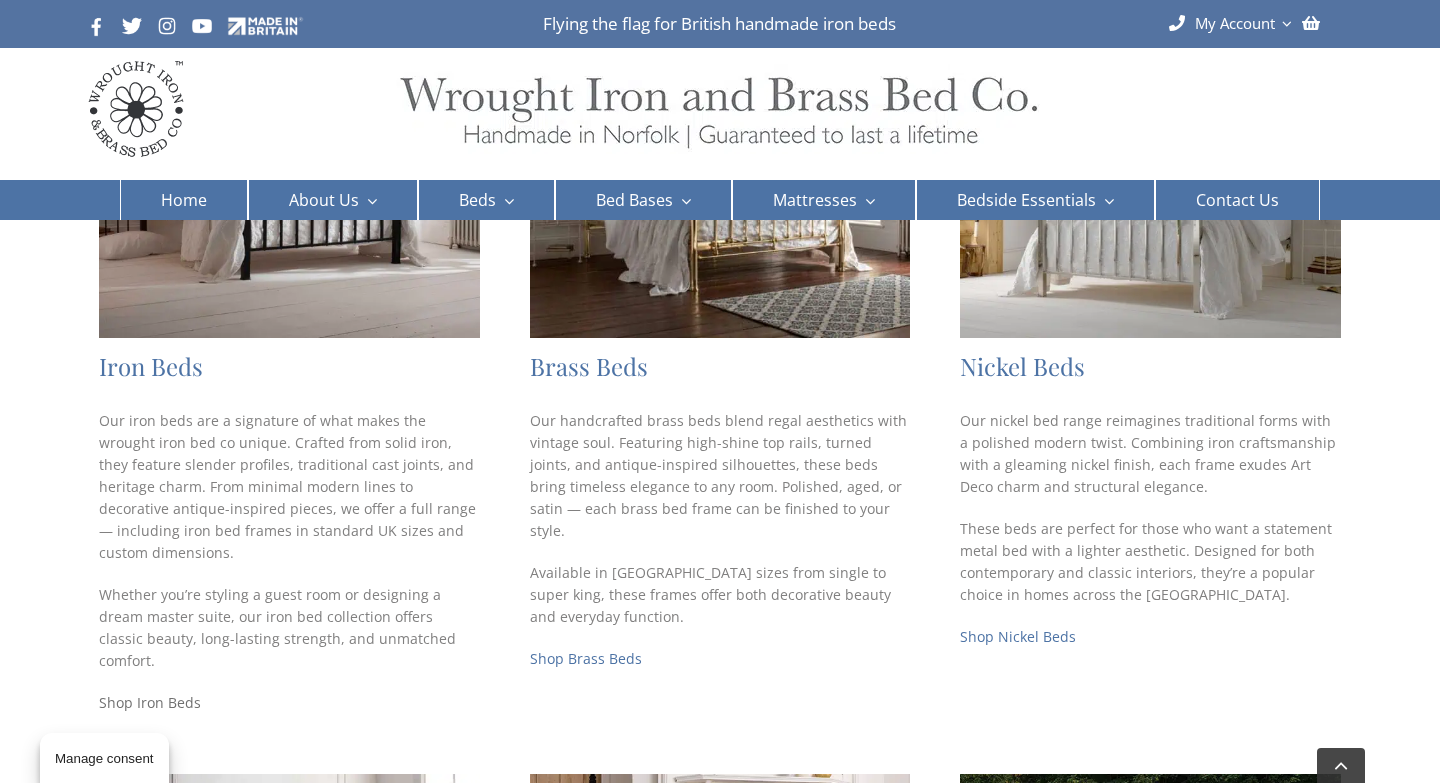 click on "Shop Iron Beds" at bounding box center (150, 702) 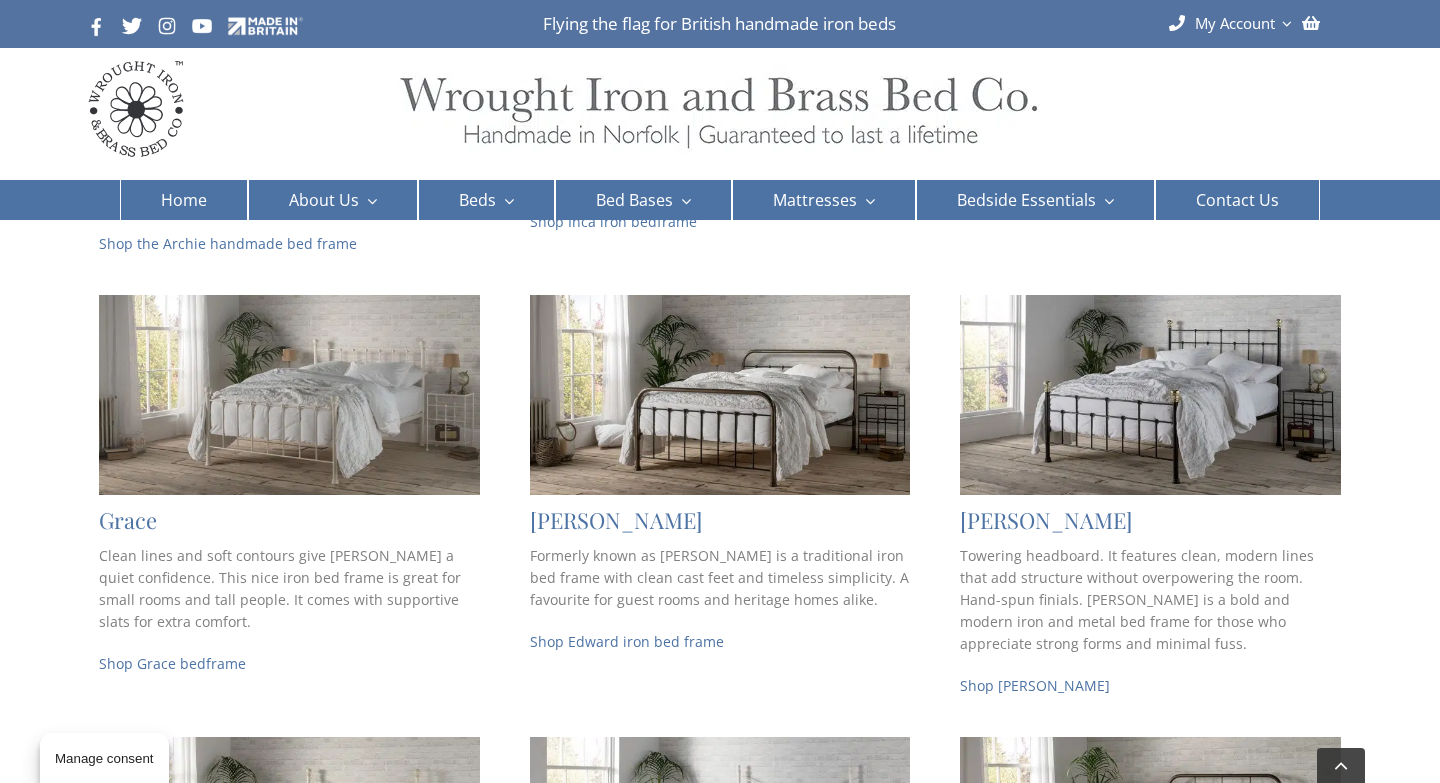 scroll, scrollTop: 805, scrollLeft: 0, axis: vertical 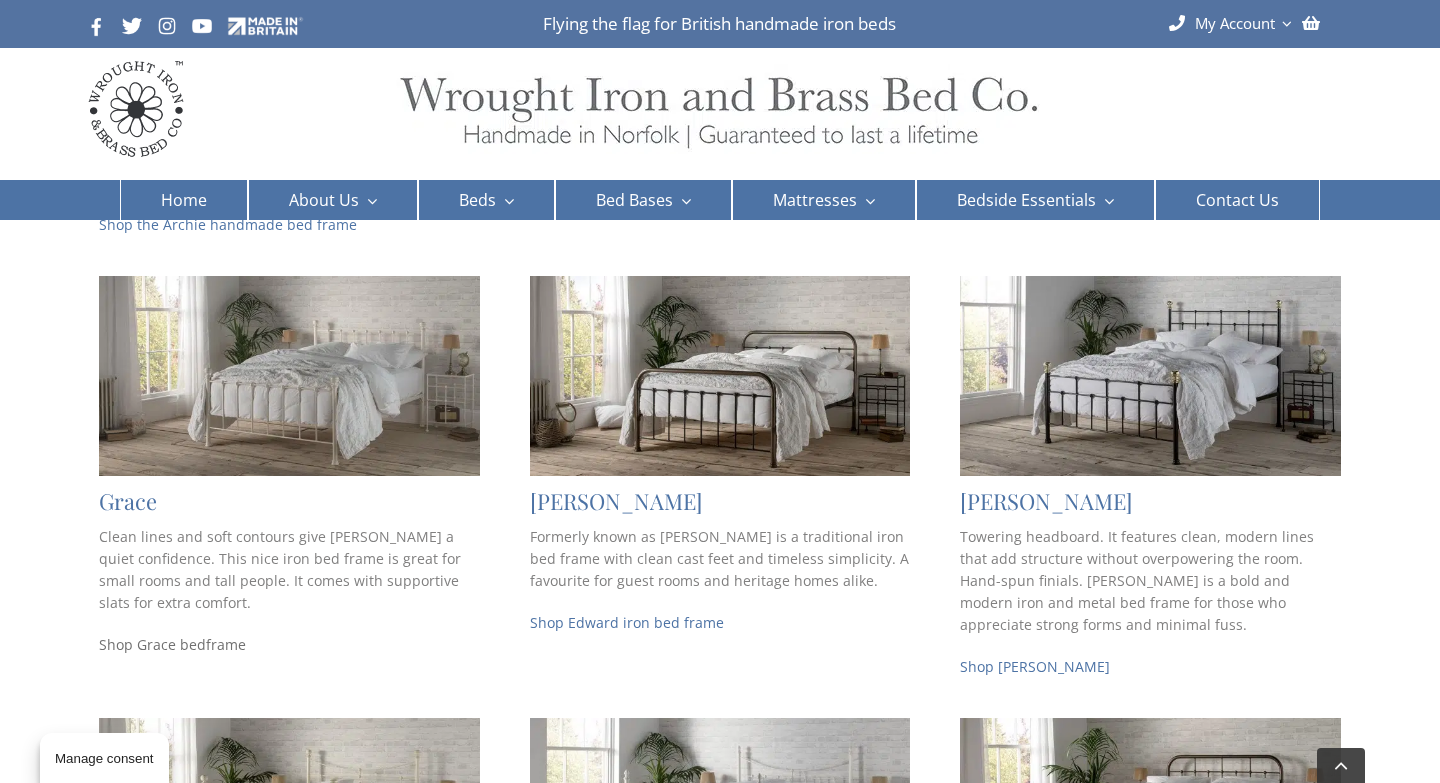 click on "Shop Grace bed  frame" at bounding box center (172, 644) 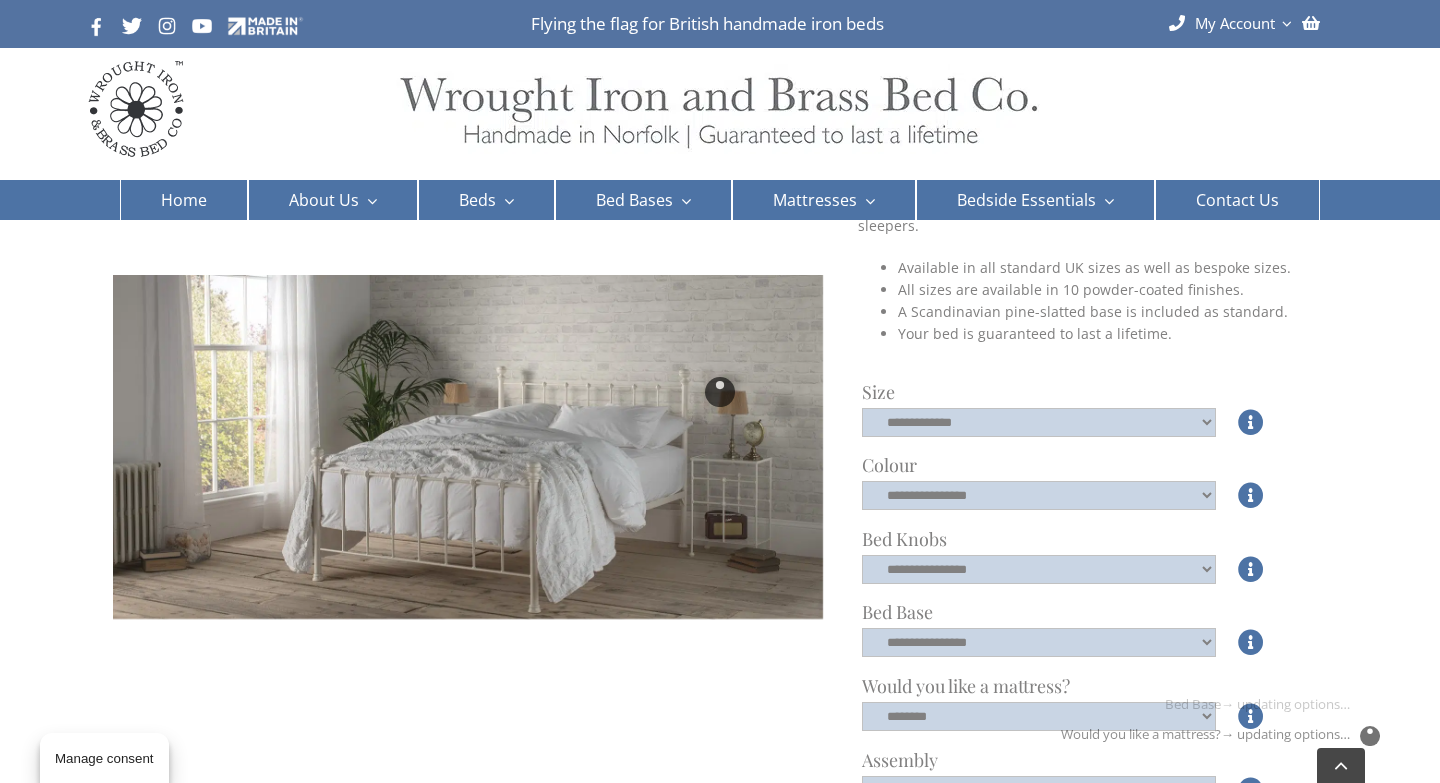 scroll, scrollTop: 340, scrollLeft: 0, axis: vertical 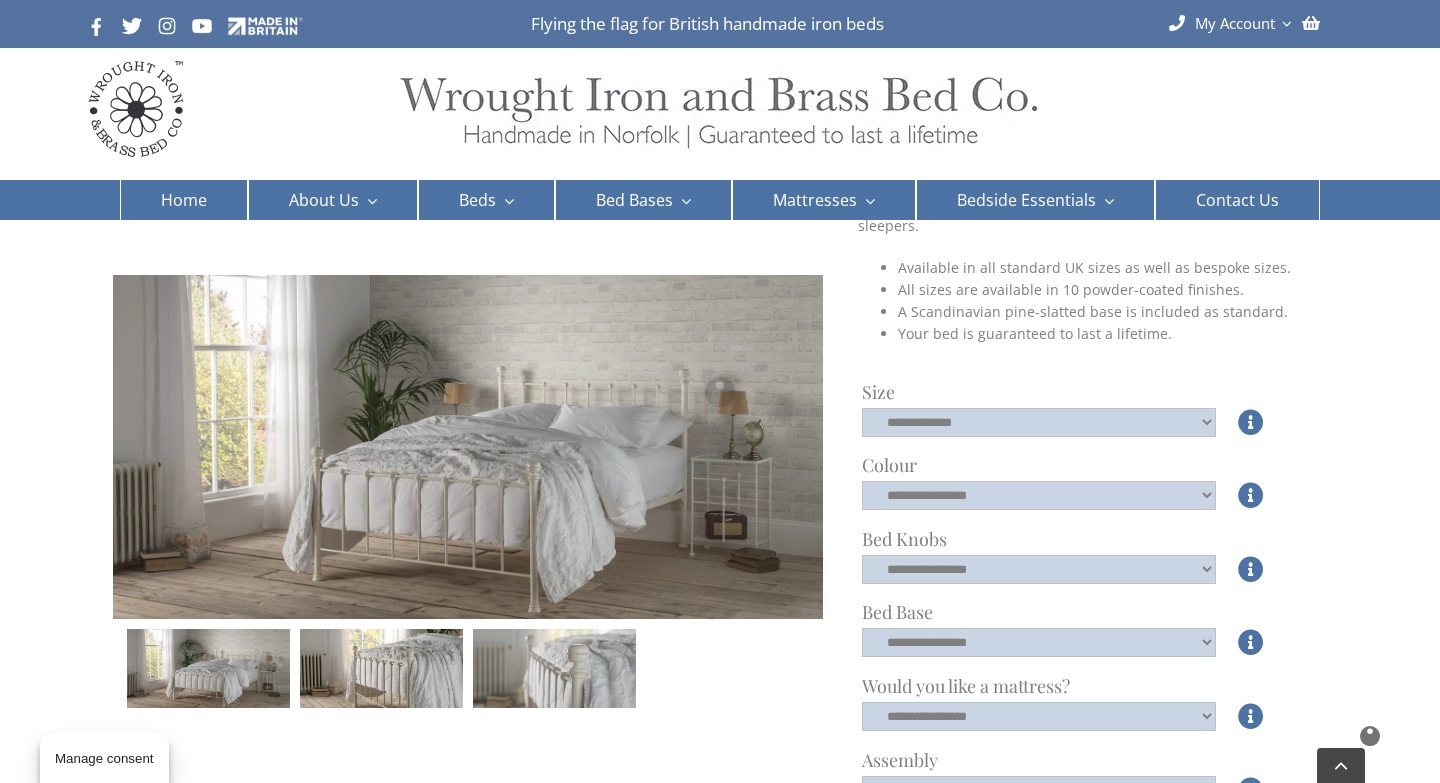 click at bounding box center [720, 391] 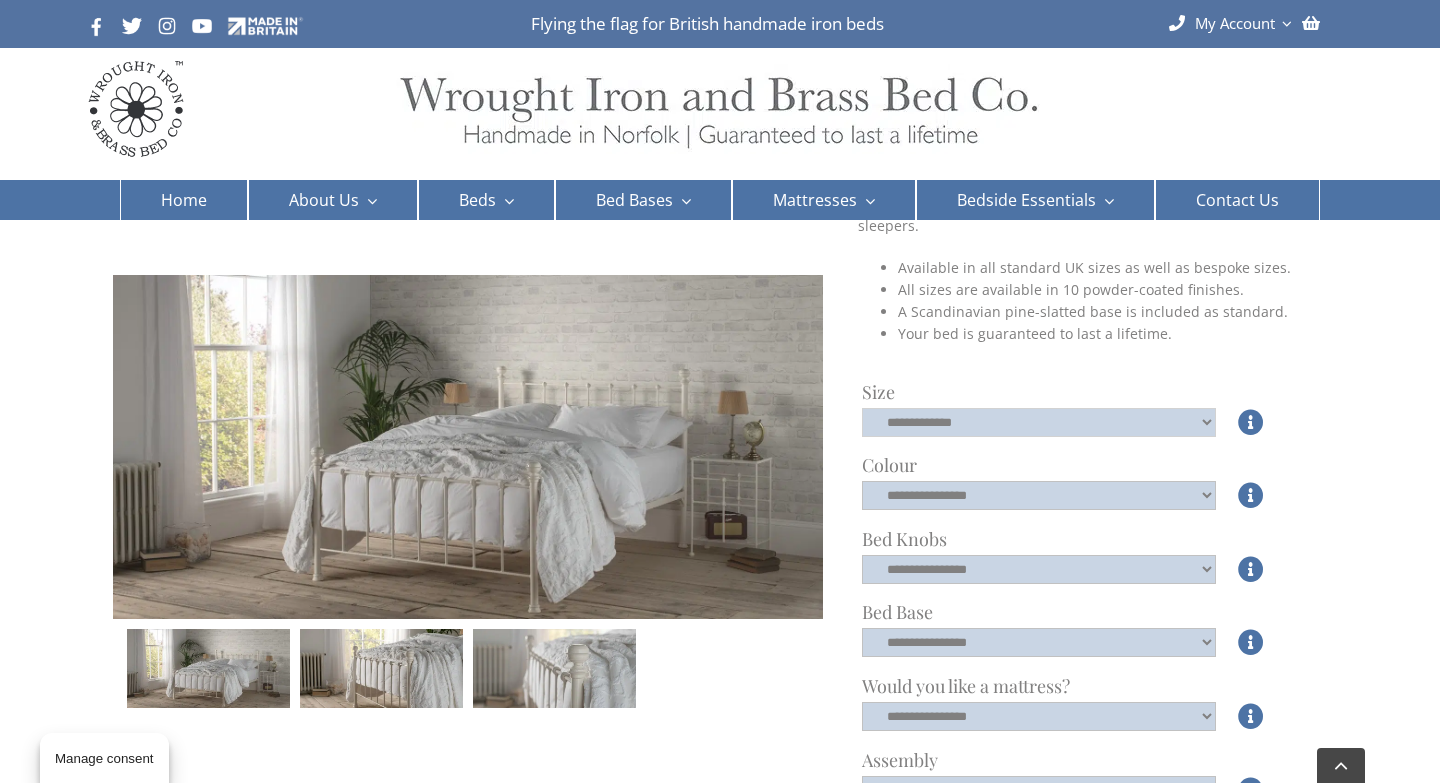 click on "**********" 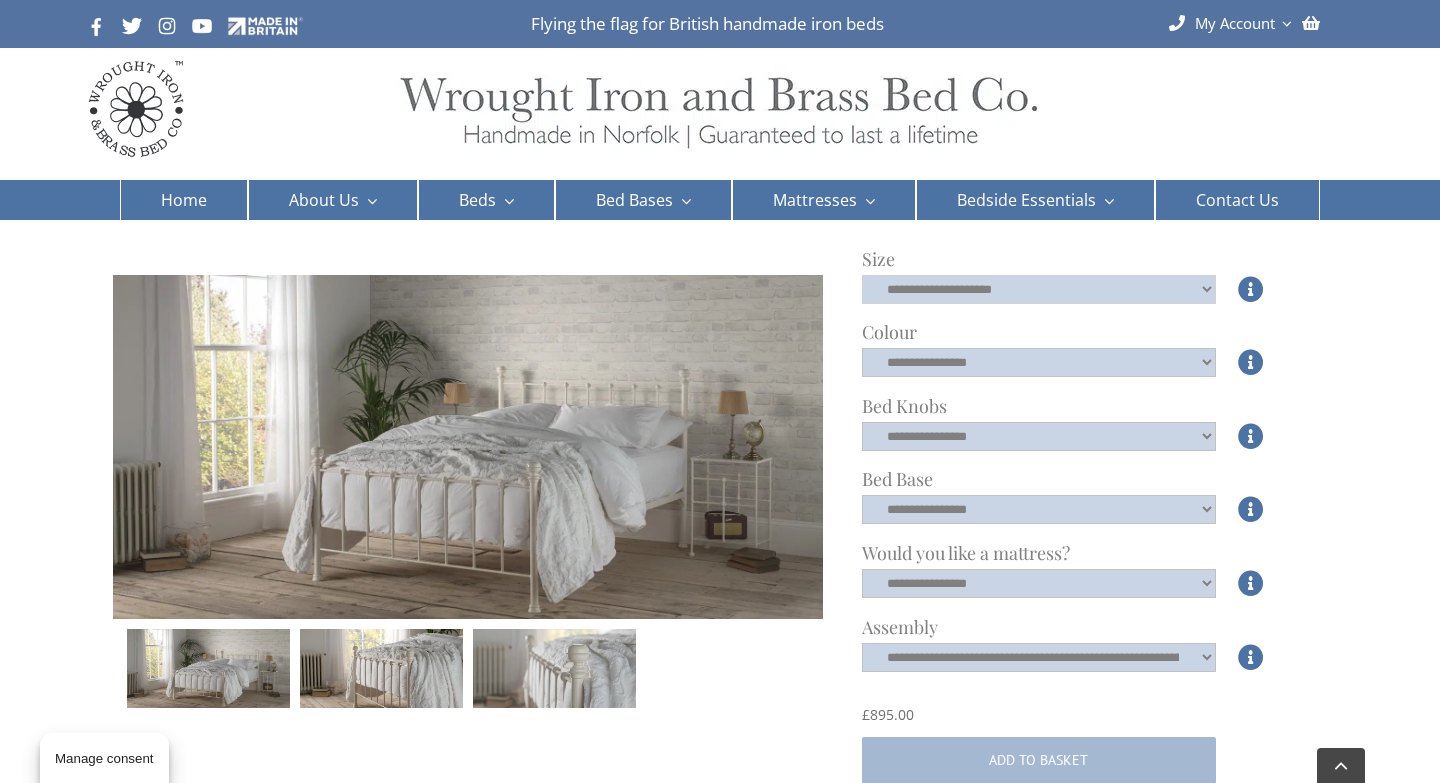 scroll, scrollTop: 474, scrollLeft: 0, axis: vertical 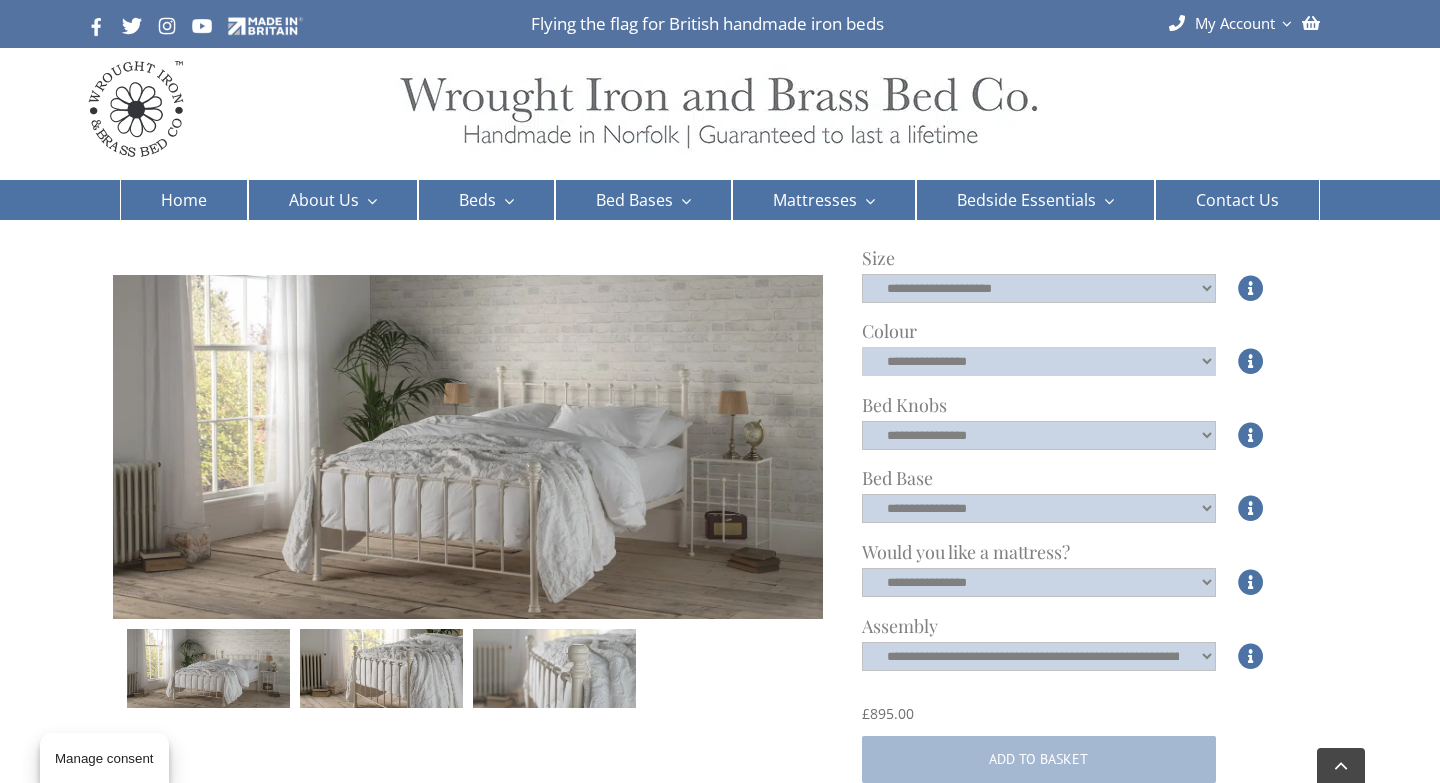 click on "**********" 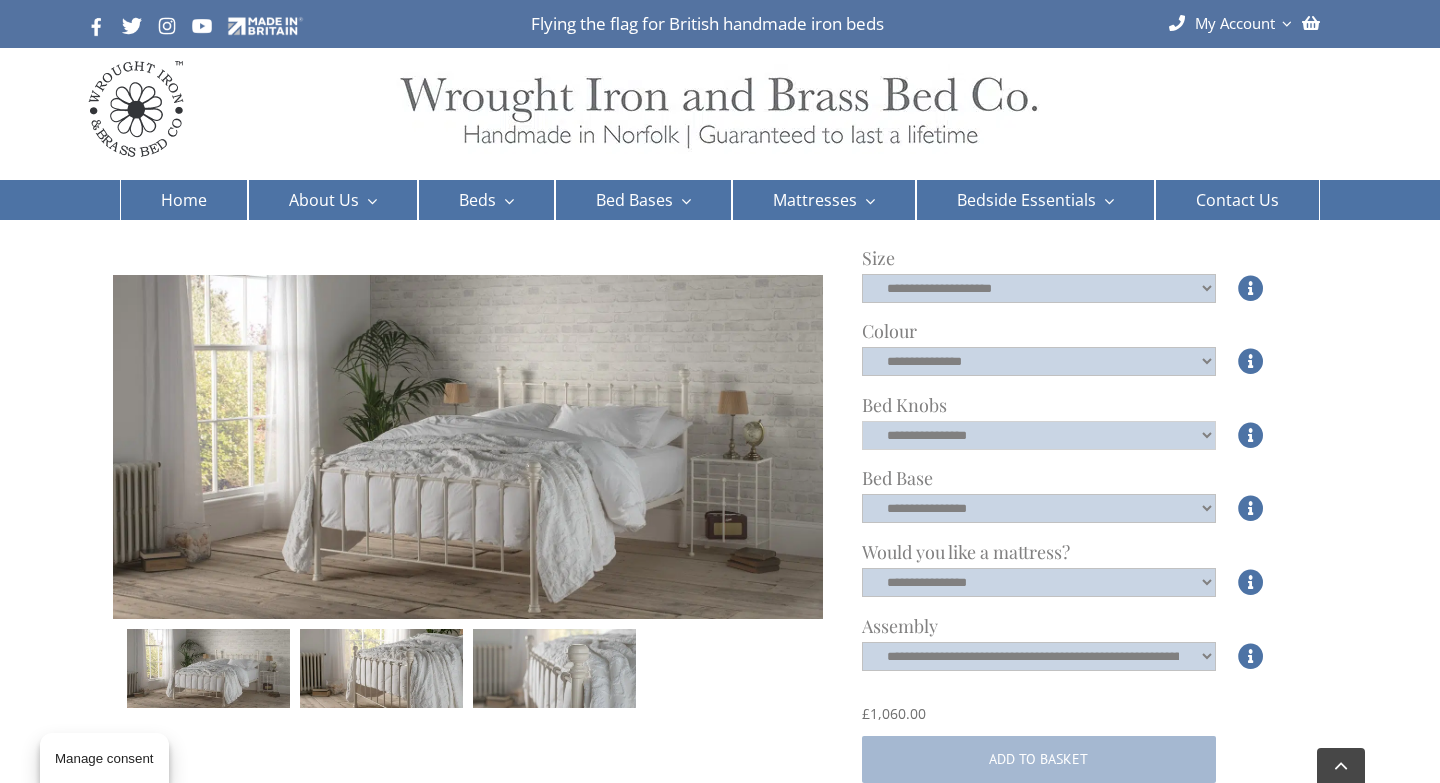 click on "**********" 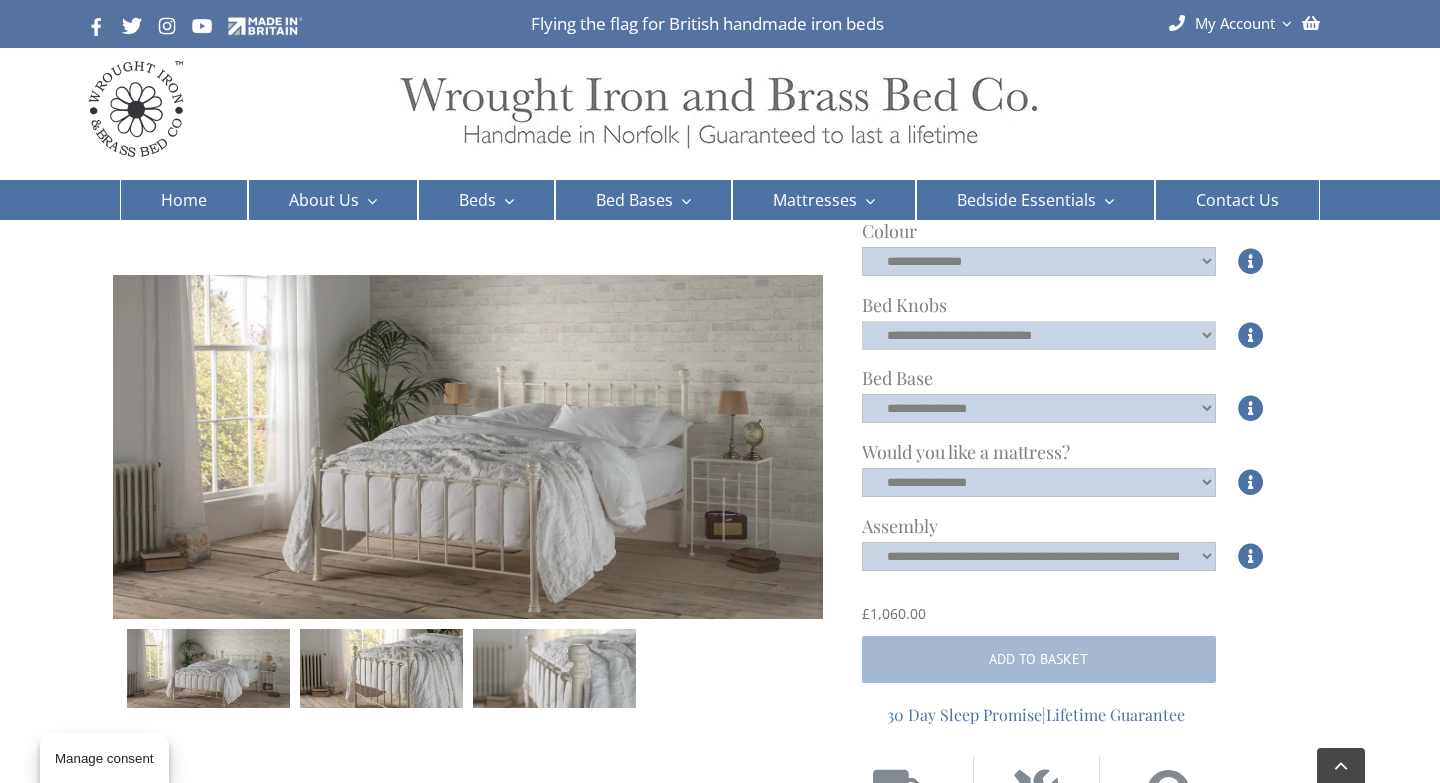 scroll, scrollTop: 601, scrollLeft: 0, axis: vertical 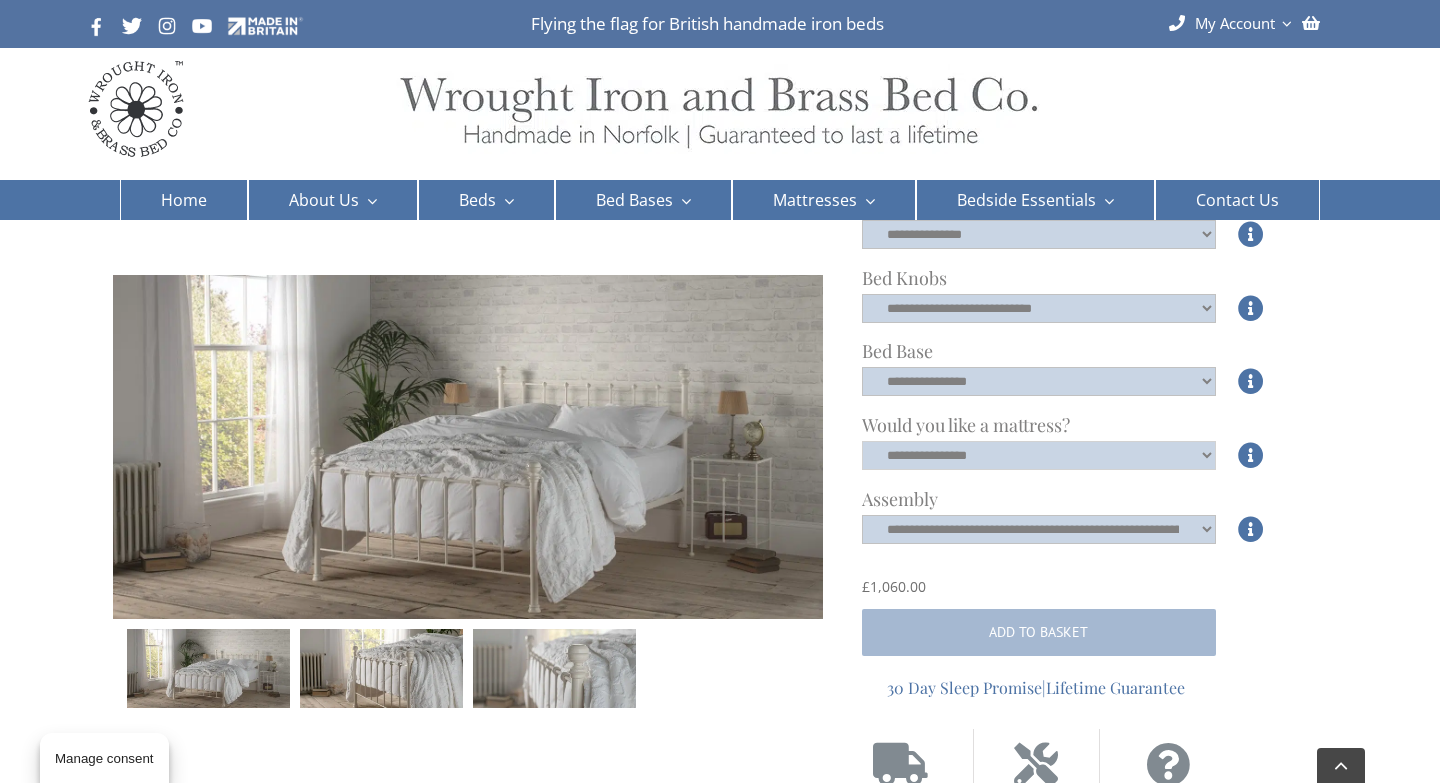 click on "**********" at bounding box center [1039, 455] 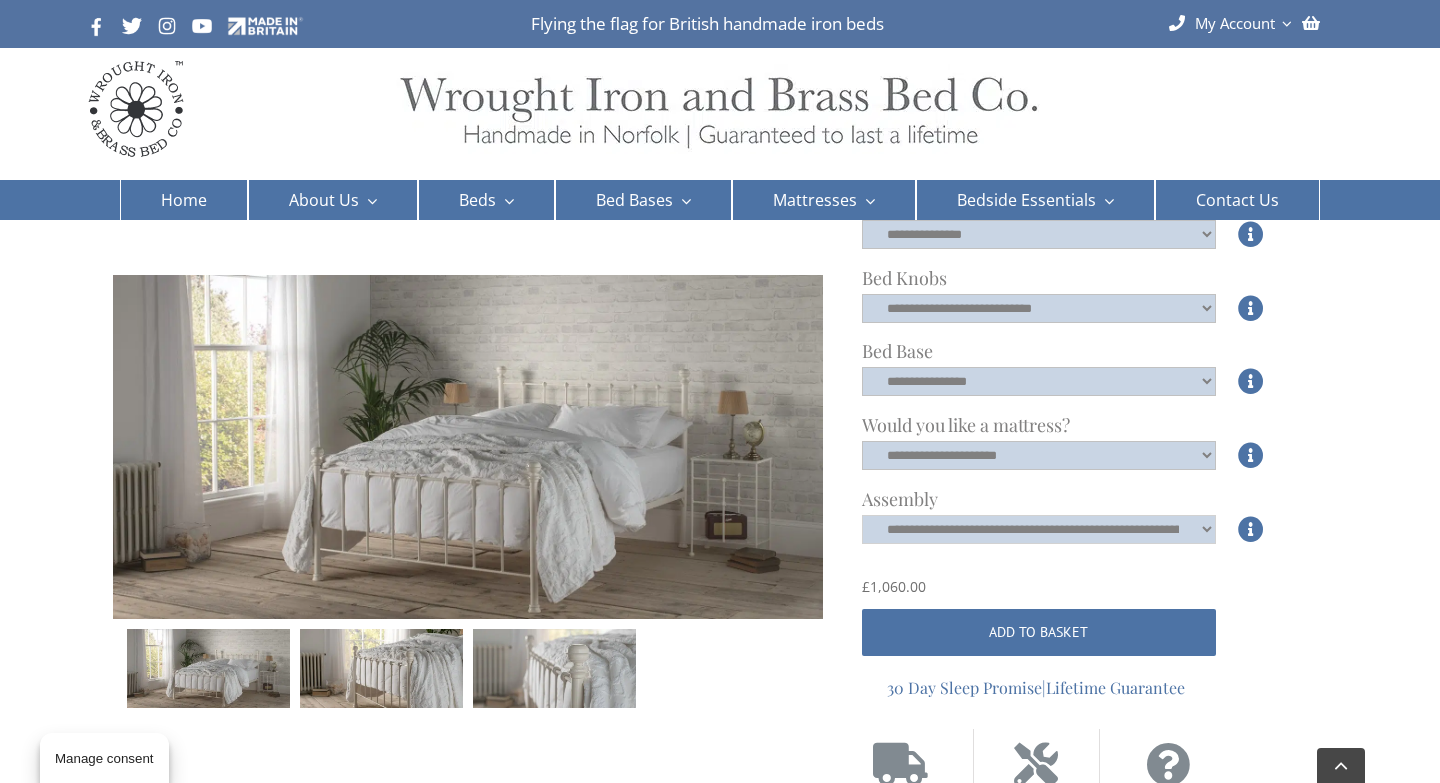 click on "**********" 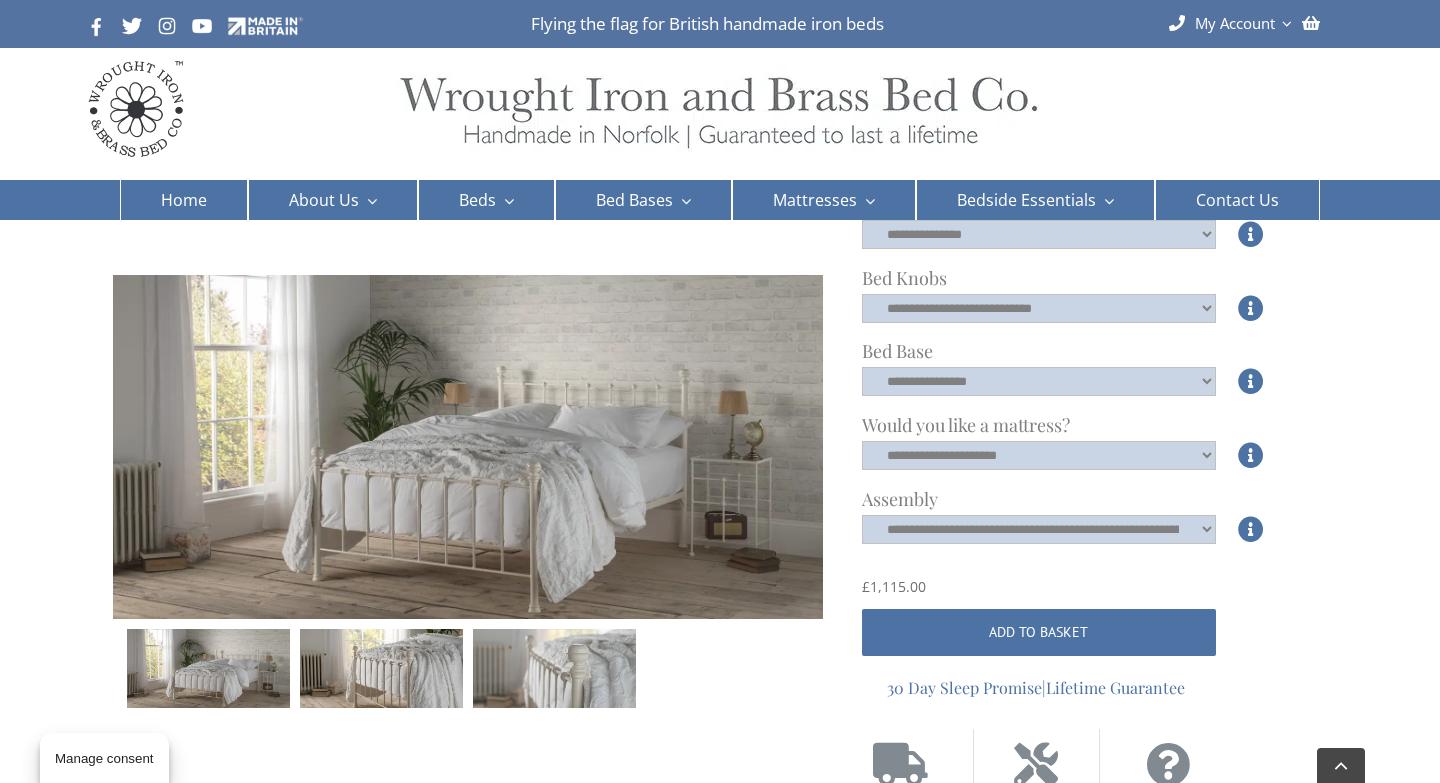 click on "Add to basket" at bounding box center [1039, 632] 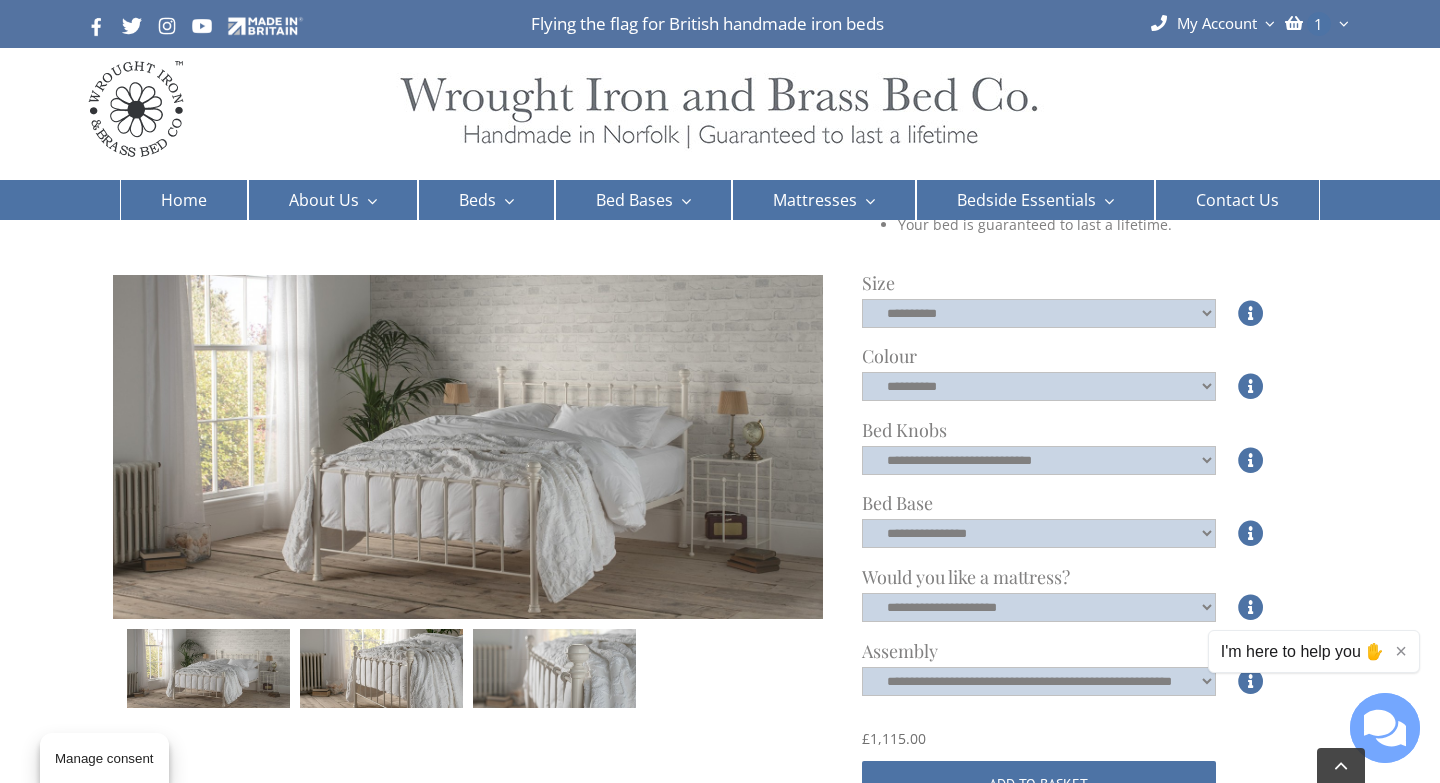 scroll, scrollTop: 438, scrollLeft: 0, axis: vertical 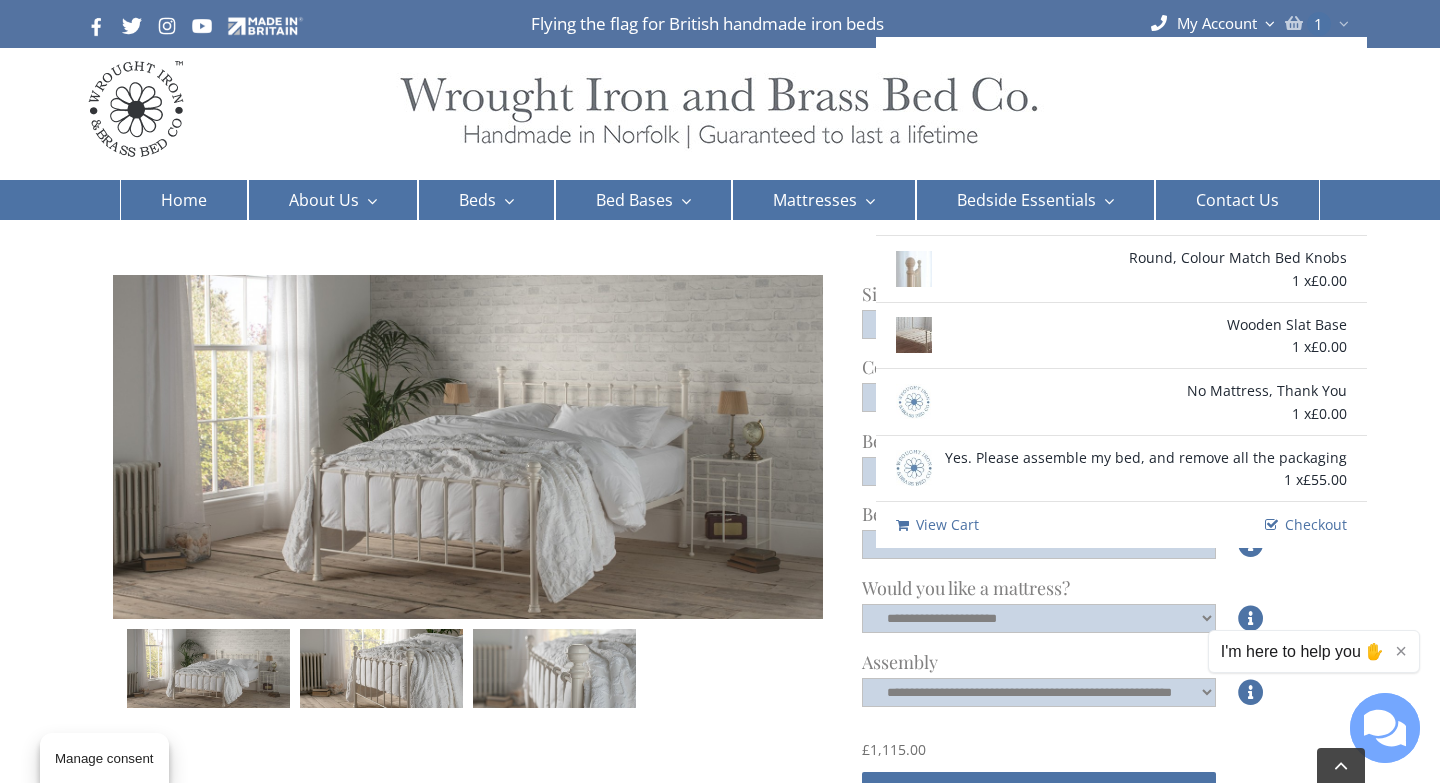 click at bounding box center (1294, 23) 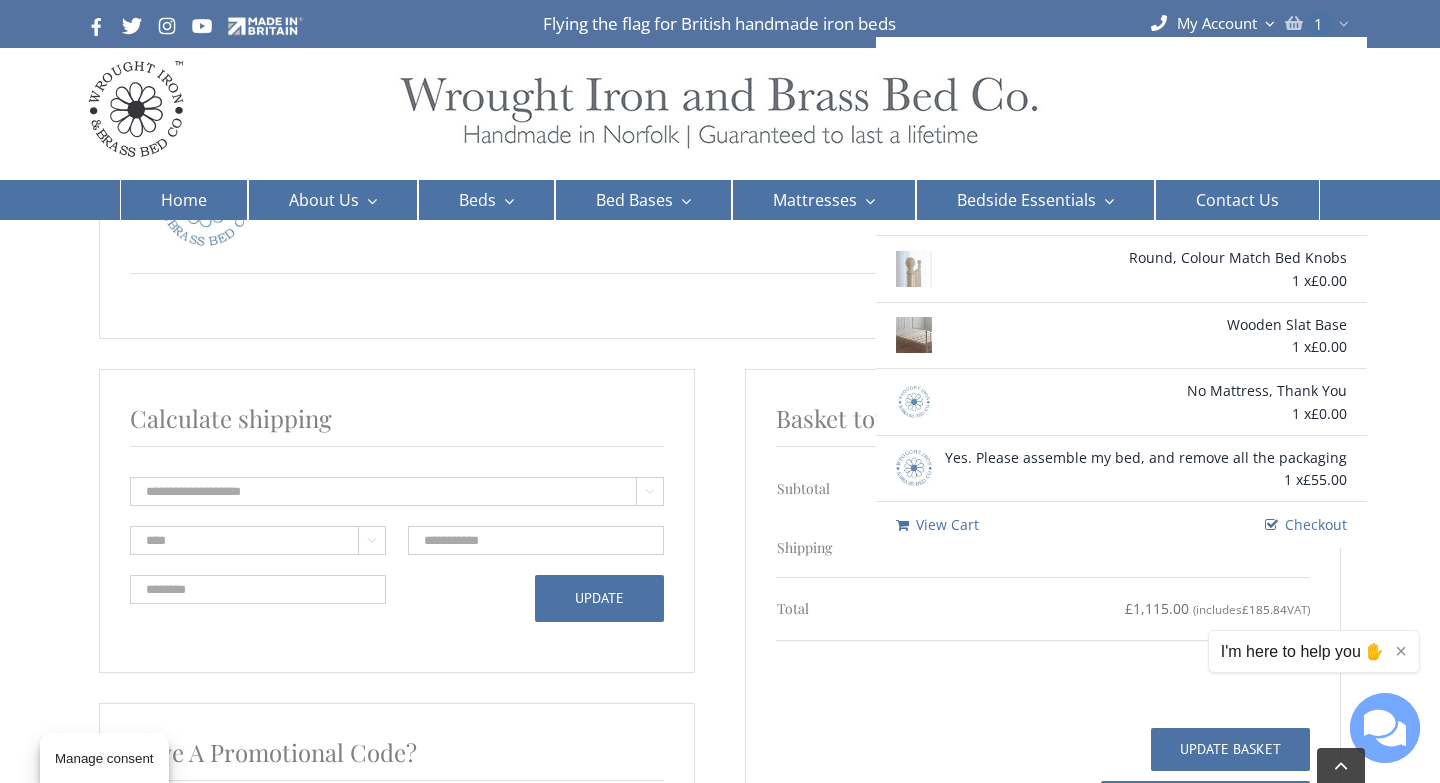 scroll, scrollTop: 1100, scrollLeft: 0, axis: vertical 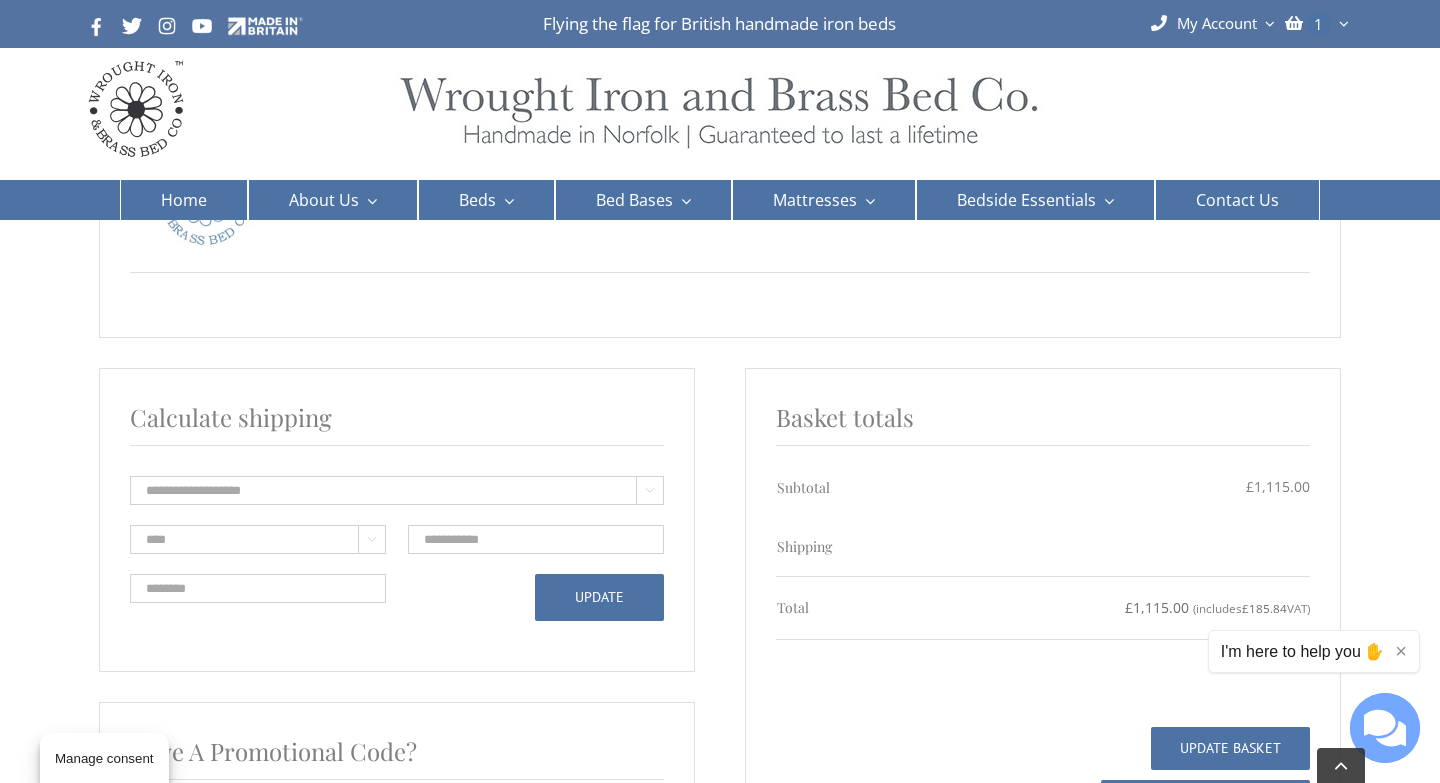 click on "**********" at bounding box center [258, 539] 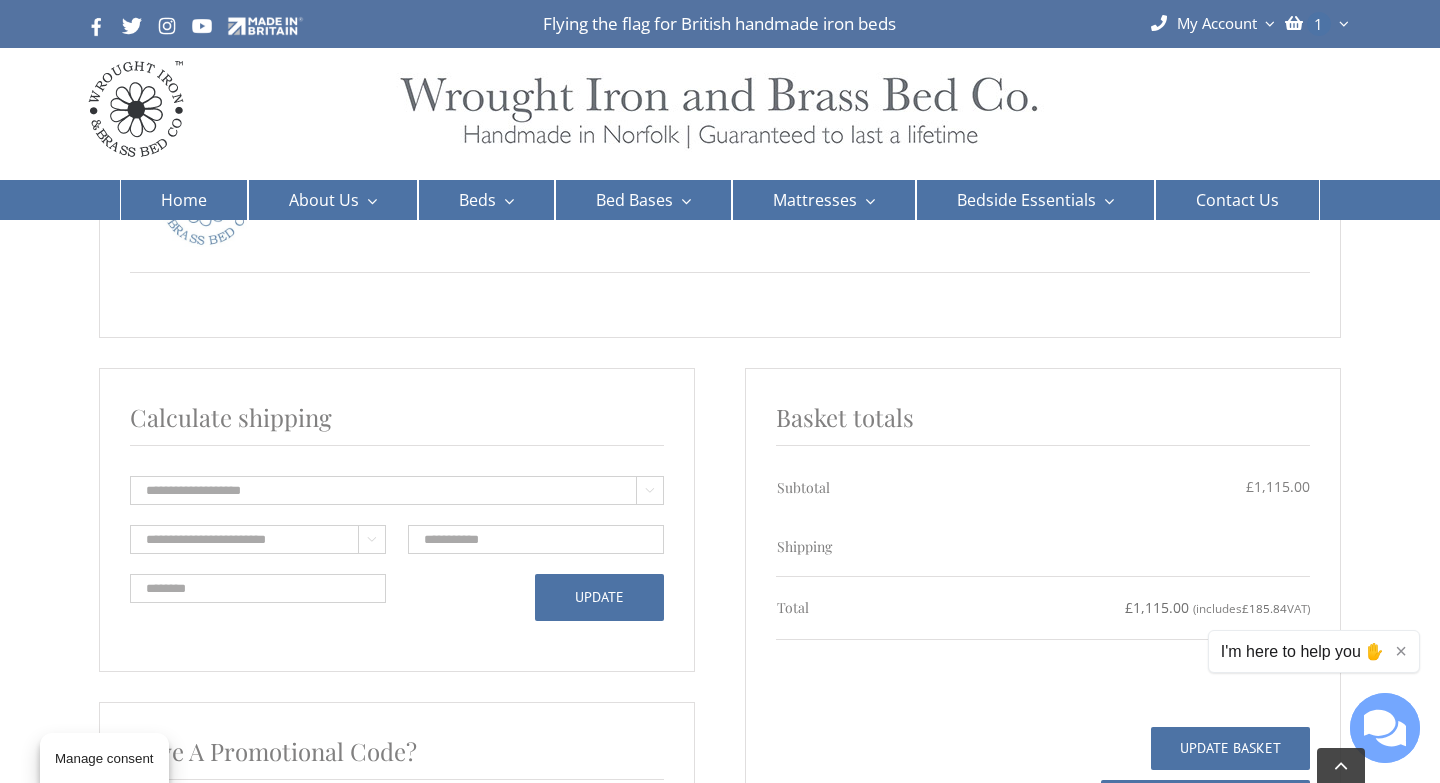 click at bounding box center [258, 588] 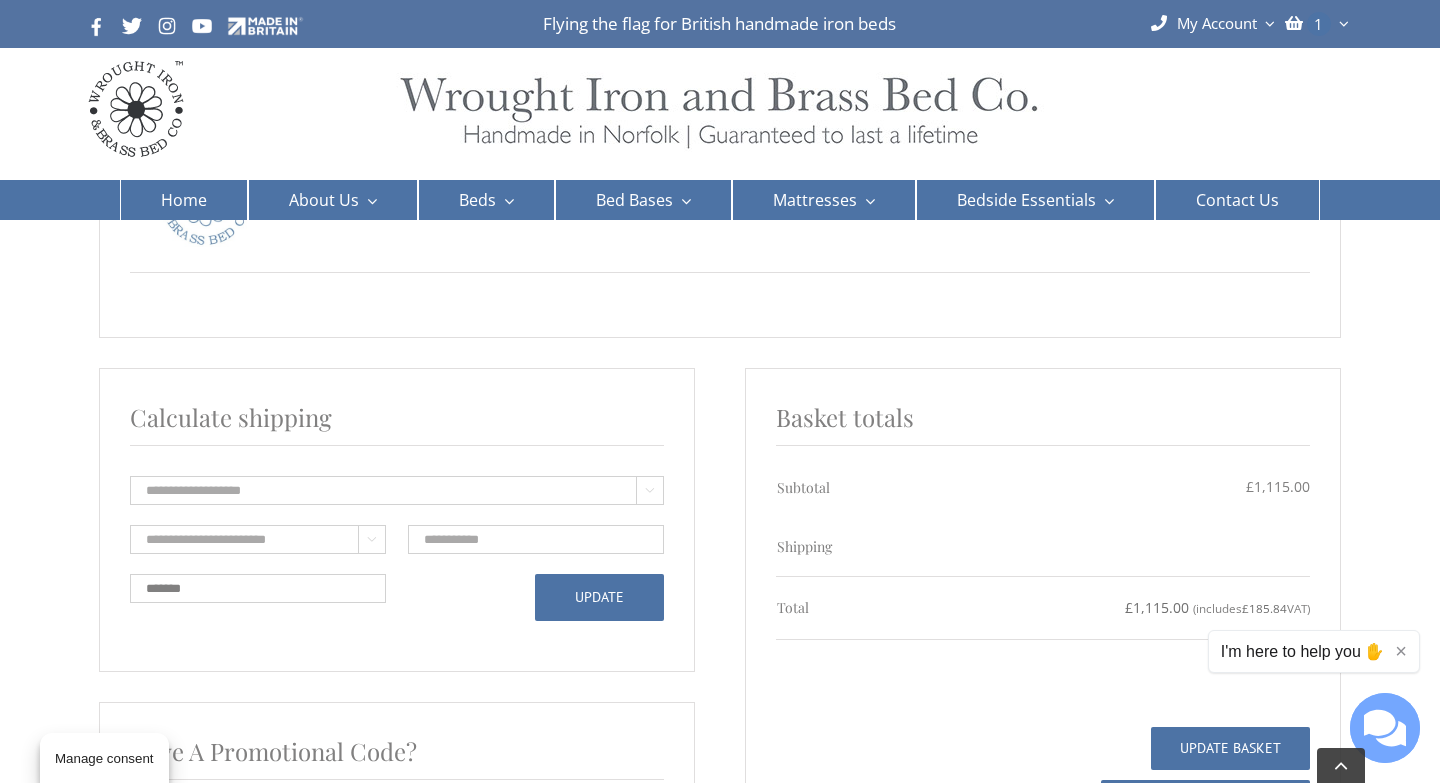 type on "*******" 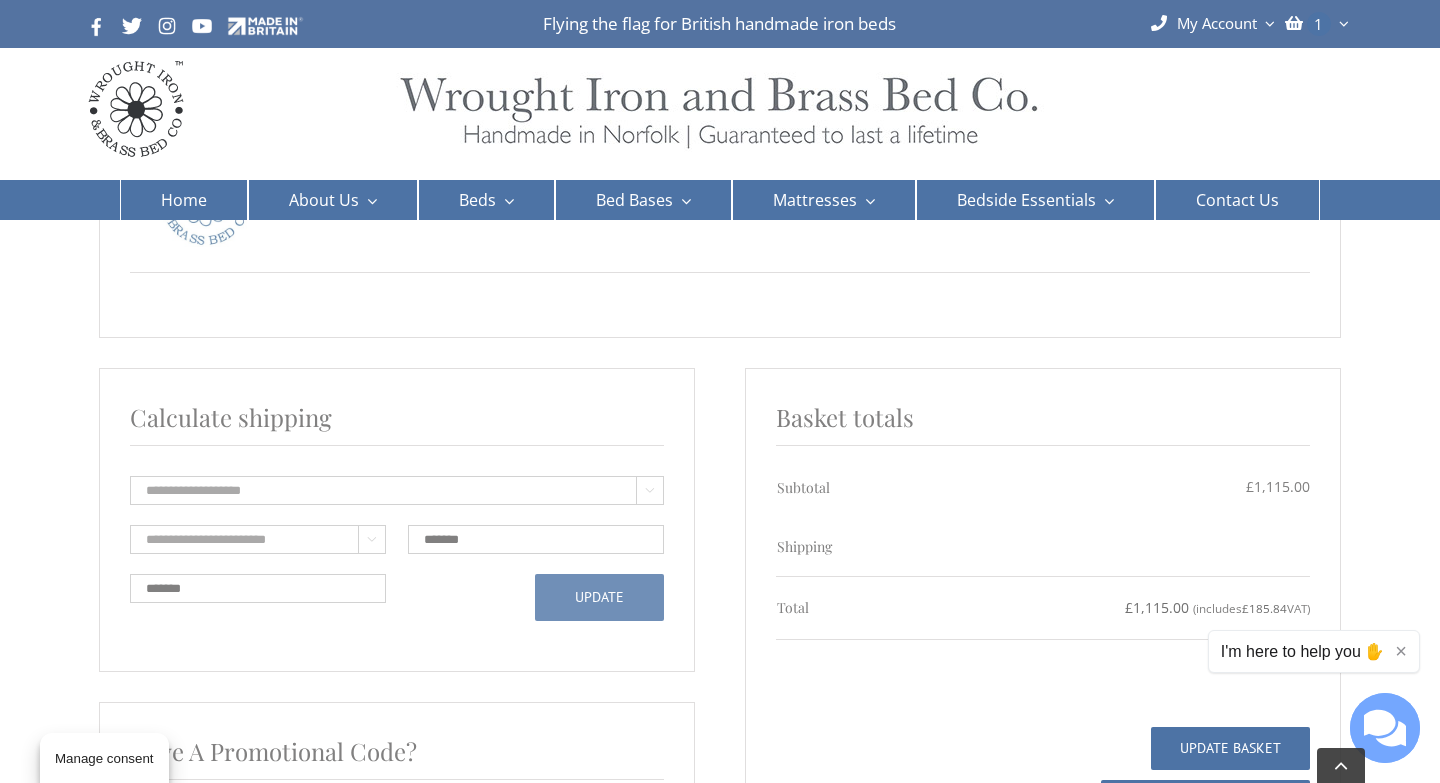 click on "Update" at bounding box center [599, 597] 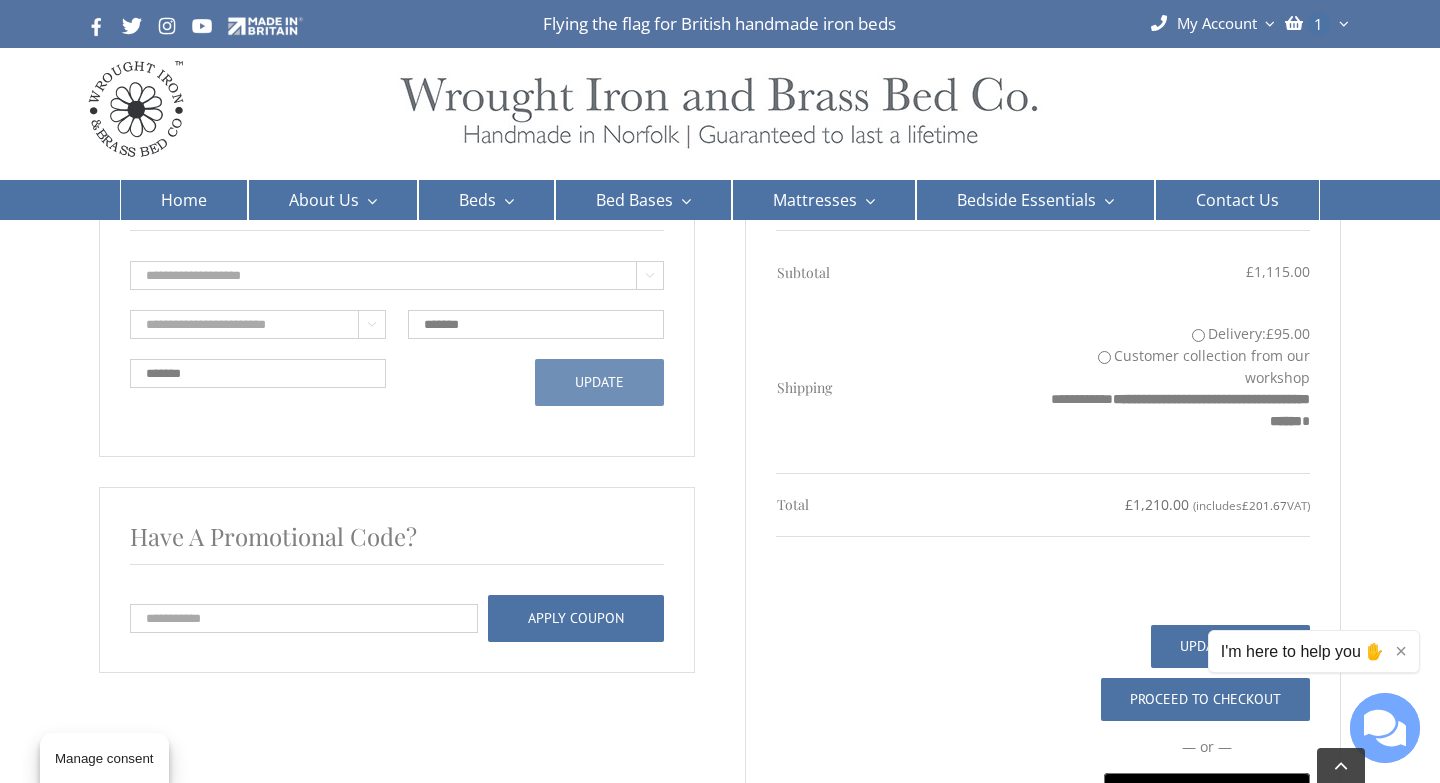 scroll, scrollTop: 1322, scrollLeft: 0, axis: vertical 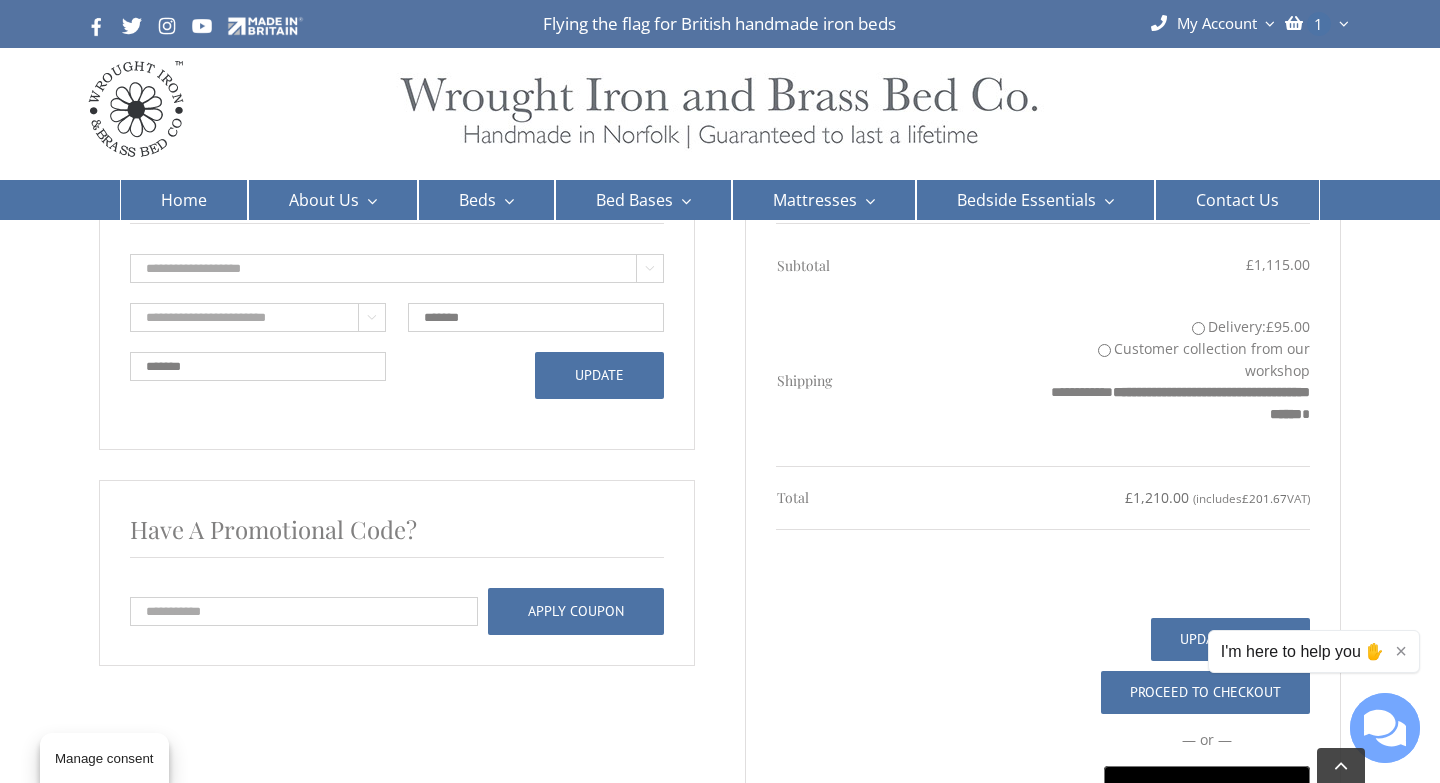 click on "Coupon code" at bounding box center (304, 611) 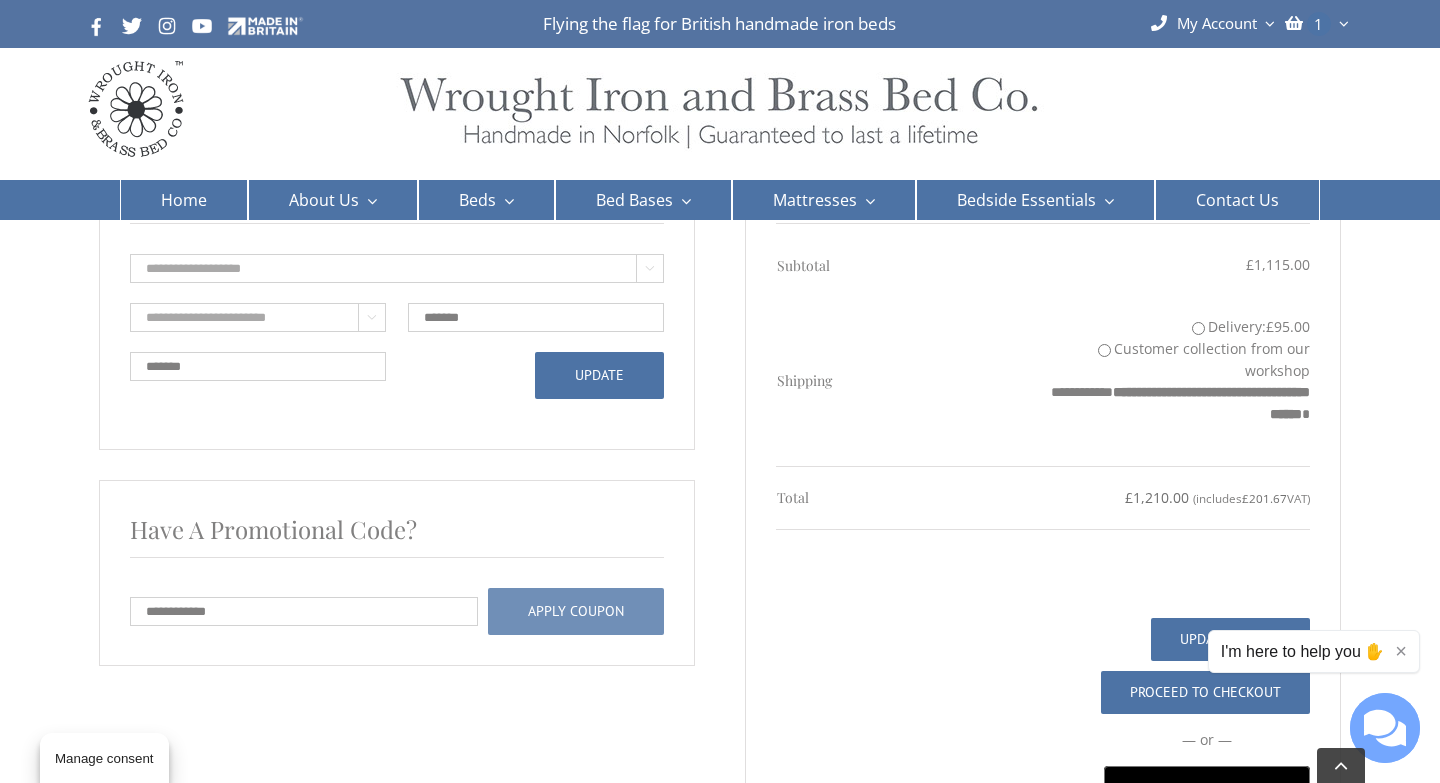 type on "**********" 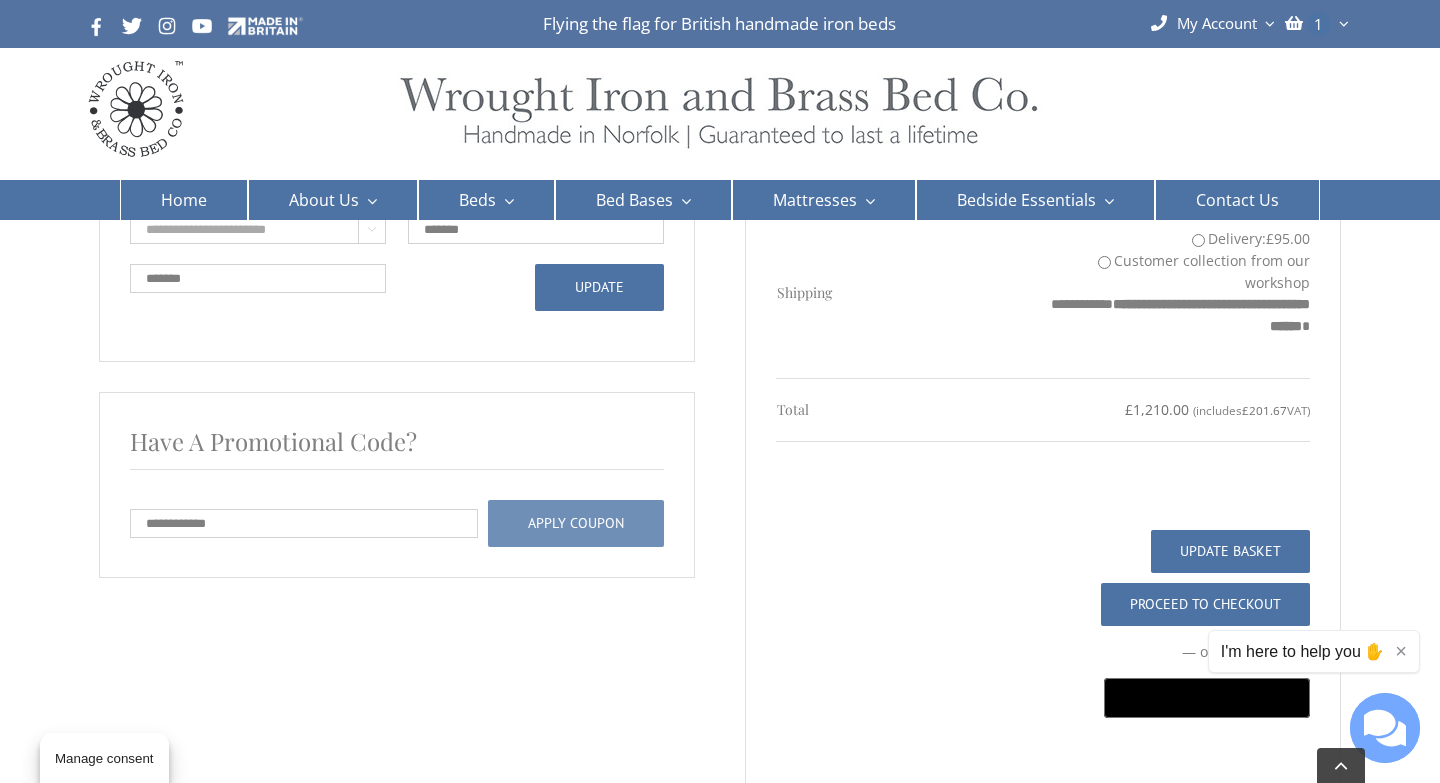 scroll, scrollTop: 1411, scrollLeft: 0, axis: vertical 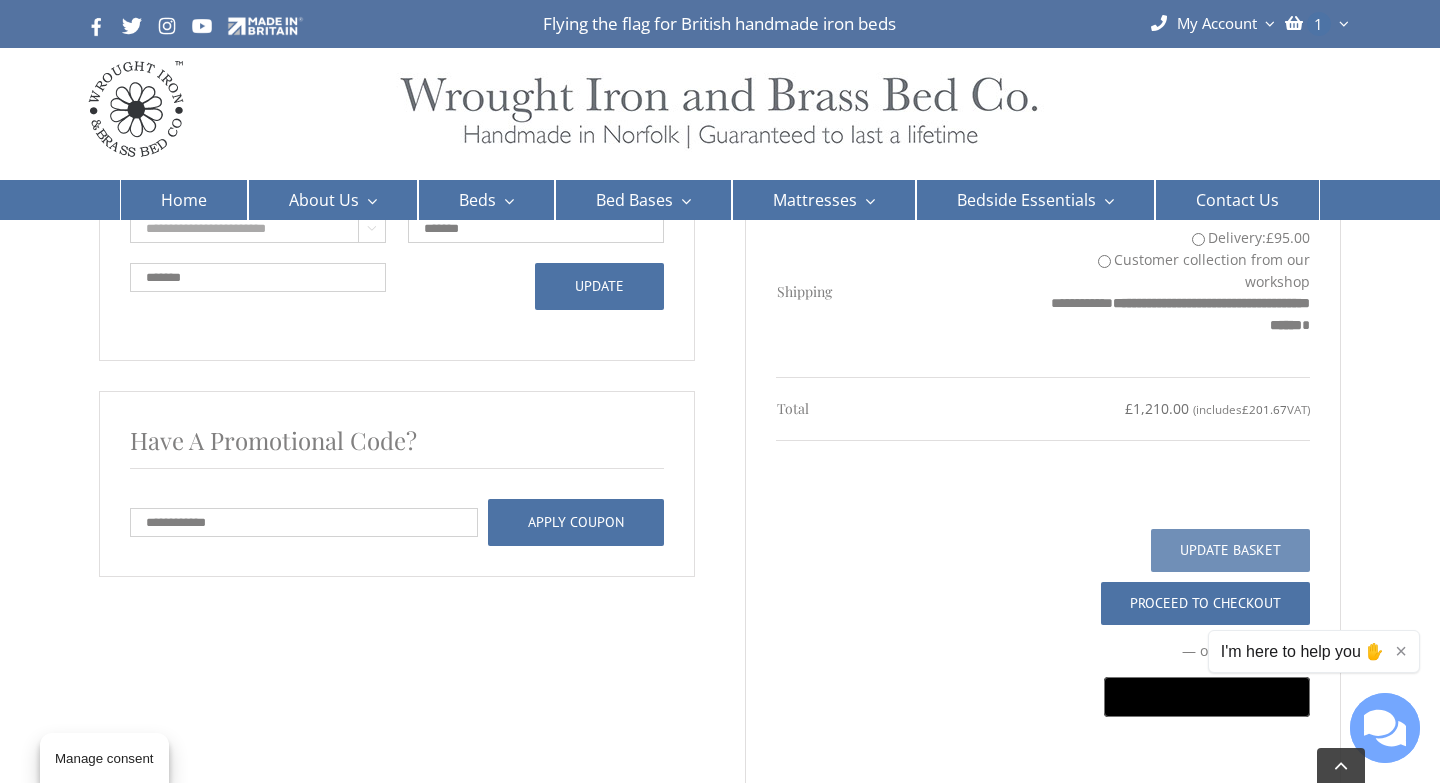 click on "Update basket" at bounding box center [1230, 550] 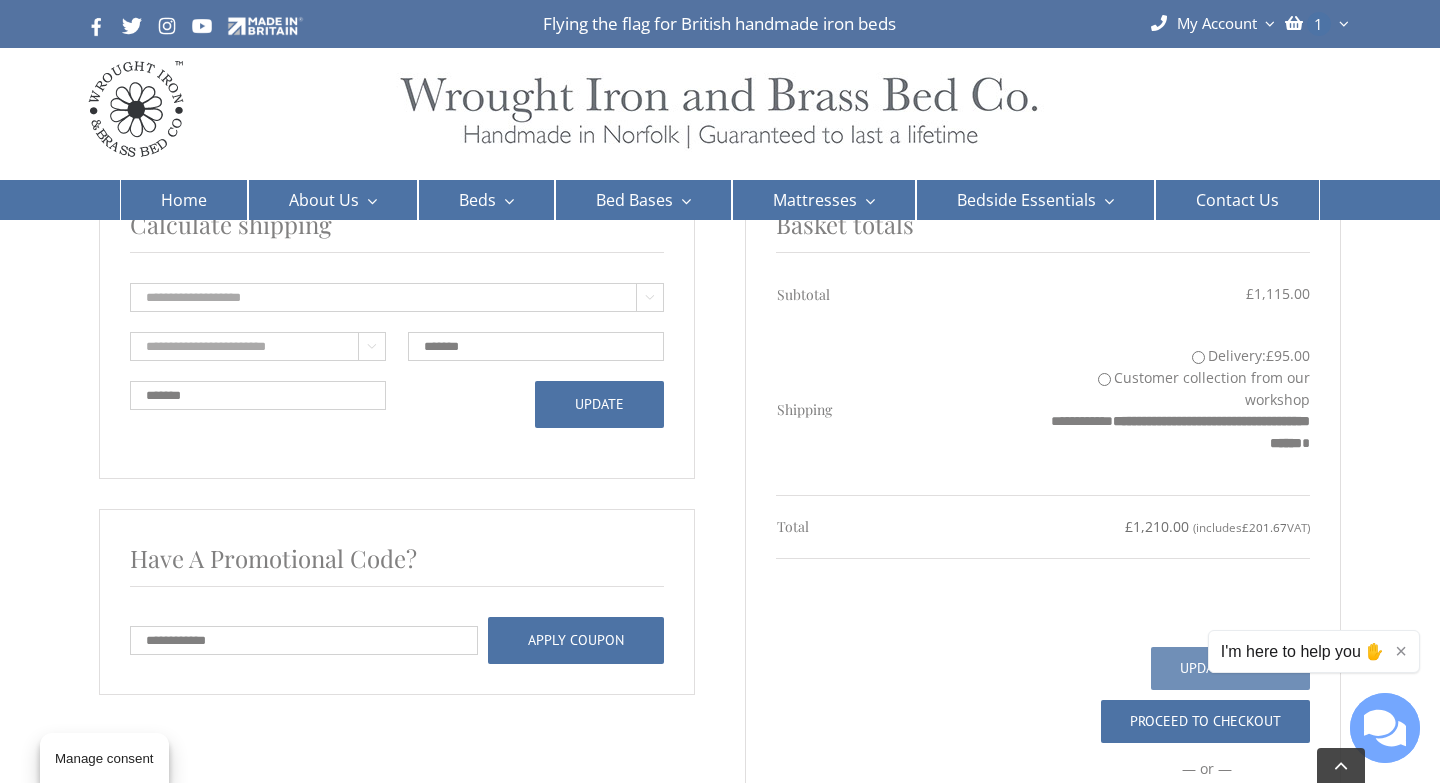 scroll, scrollTop: 1271, scrollLeft: 0, axis: vertical 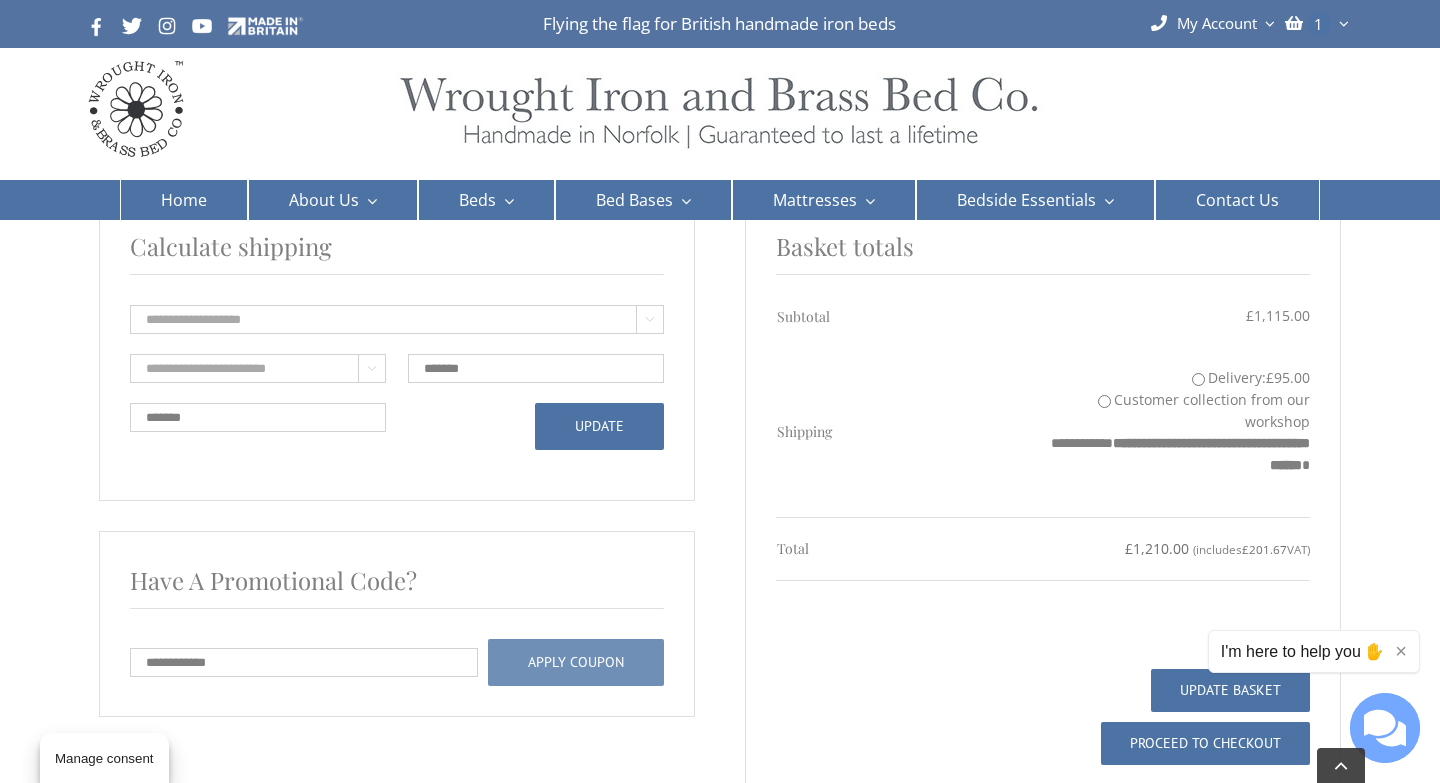 click on "Apply coupon" at bounding box center (576, 662) 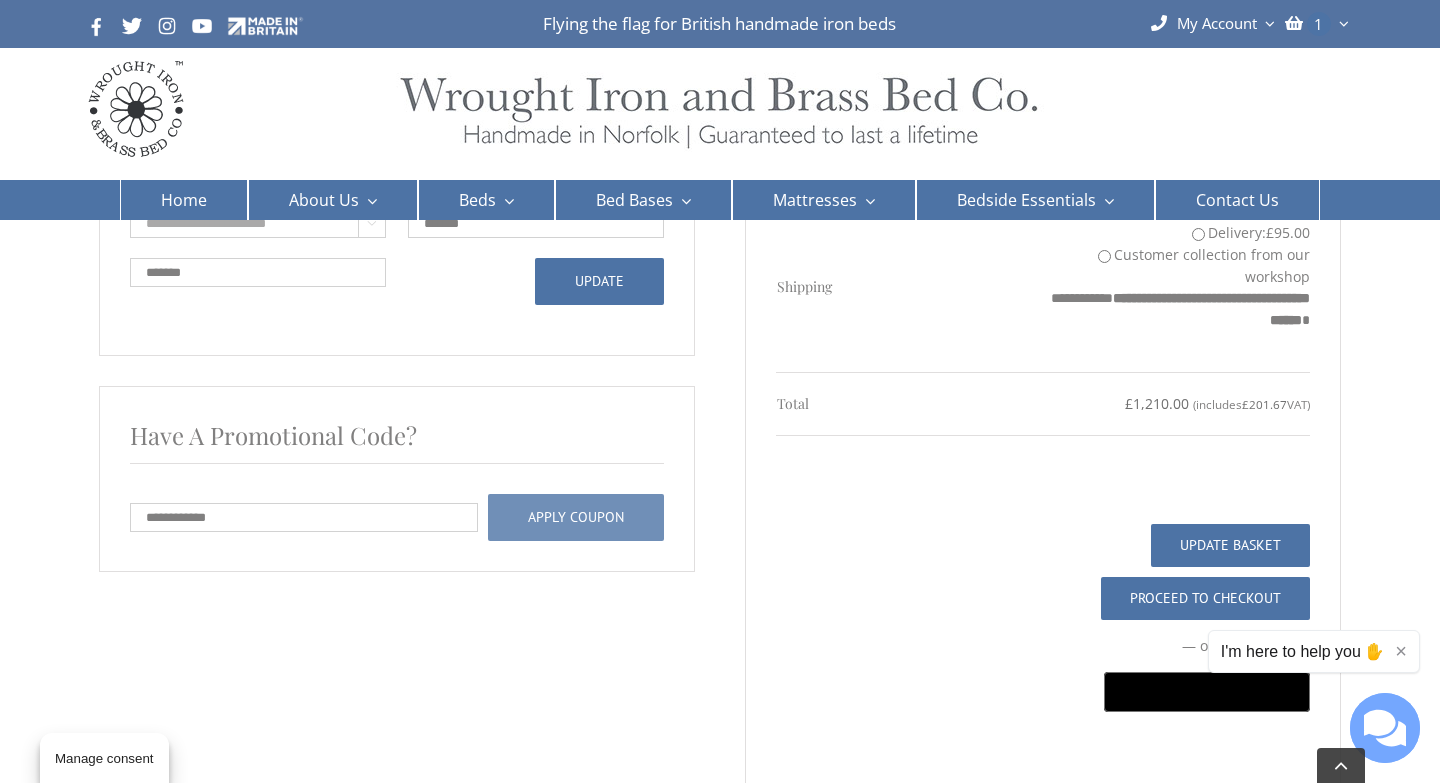 scroll, scrollTop: 1419, scrollLeft: 0, axis: vertical 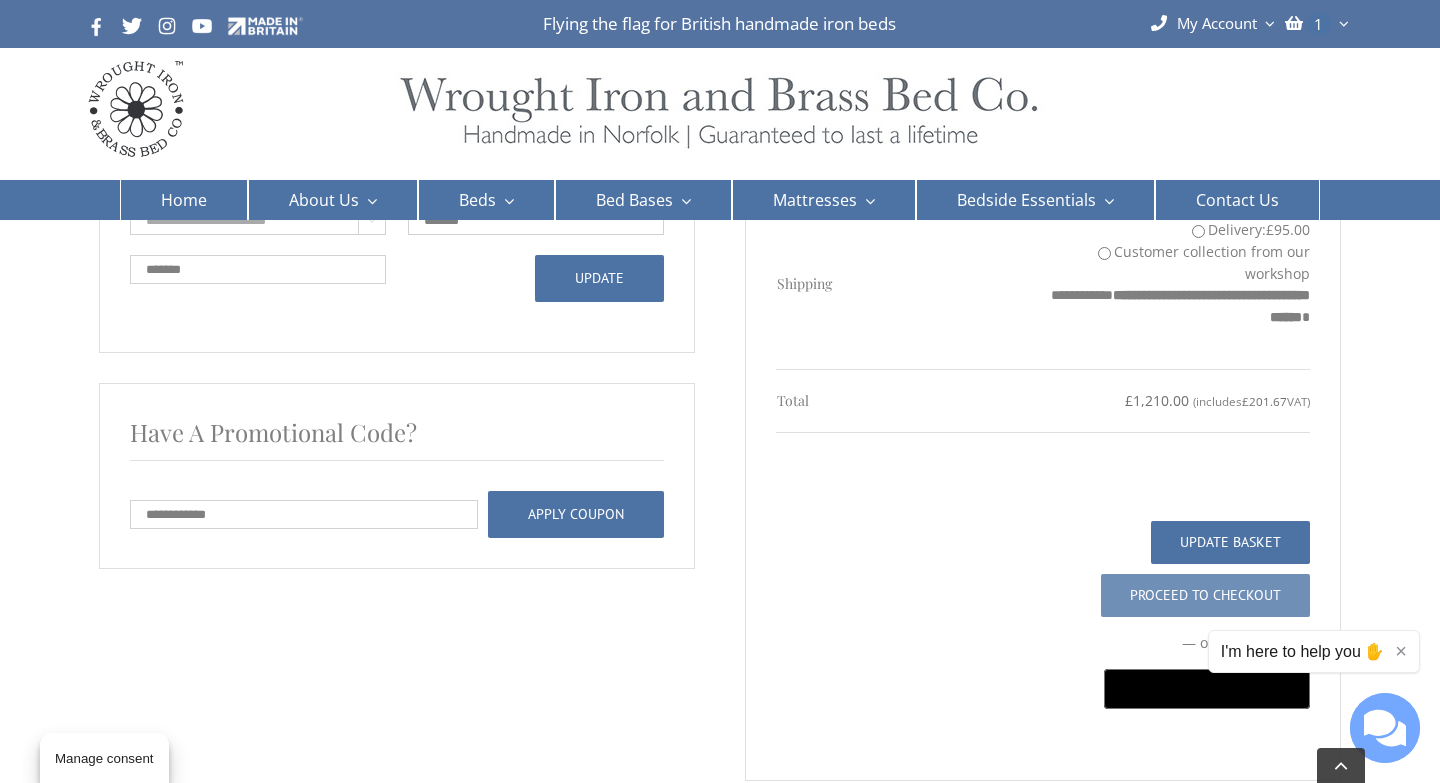 click on "Proceed to checkout" at bounding box center [1205, 595] 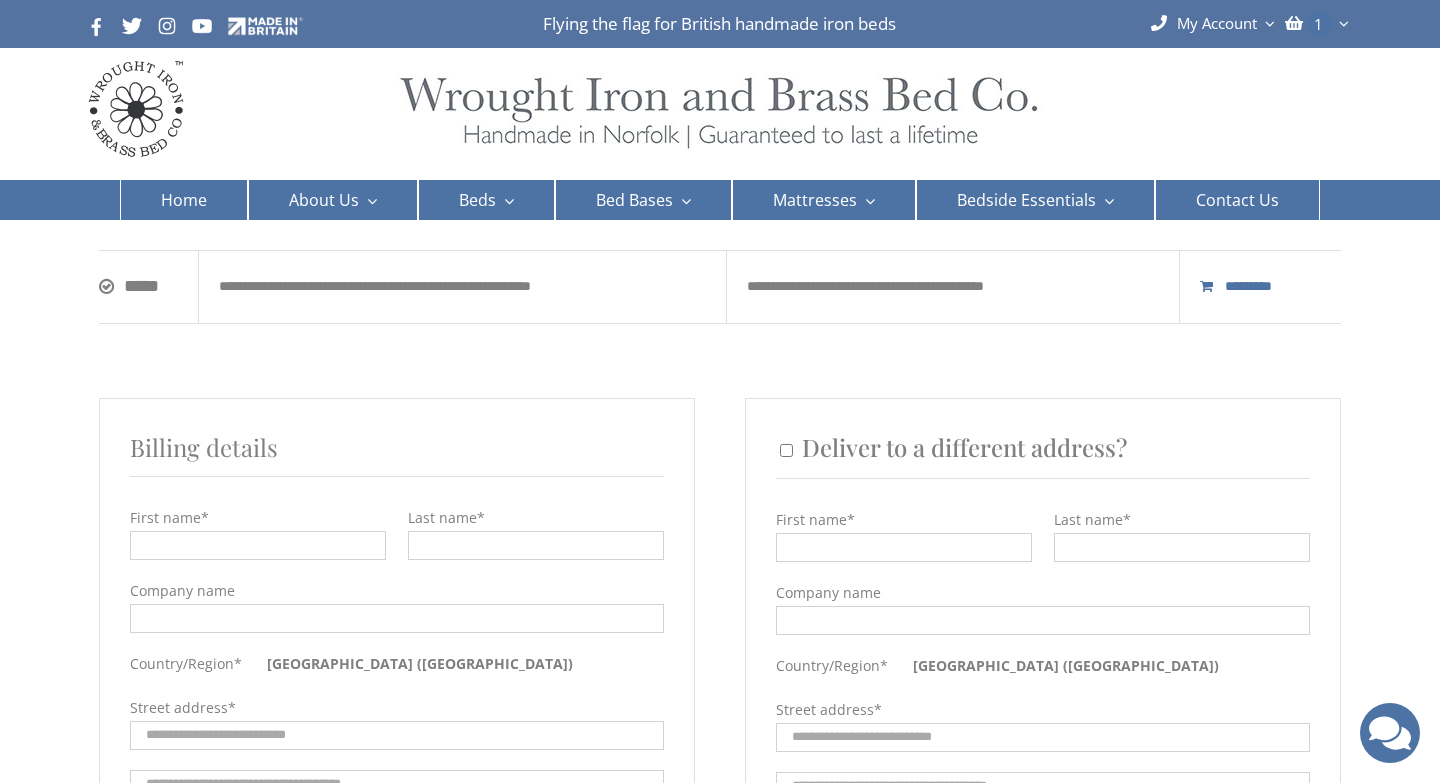 scroll, scrollTop: 0, scrollLeft: 0, axis: both 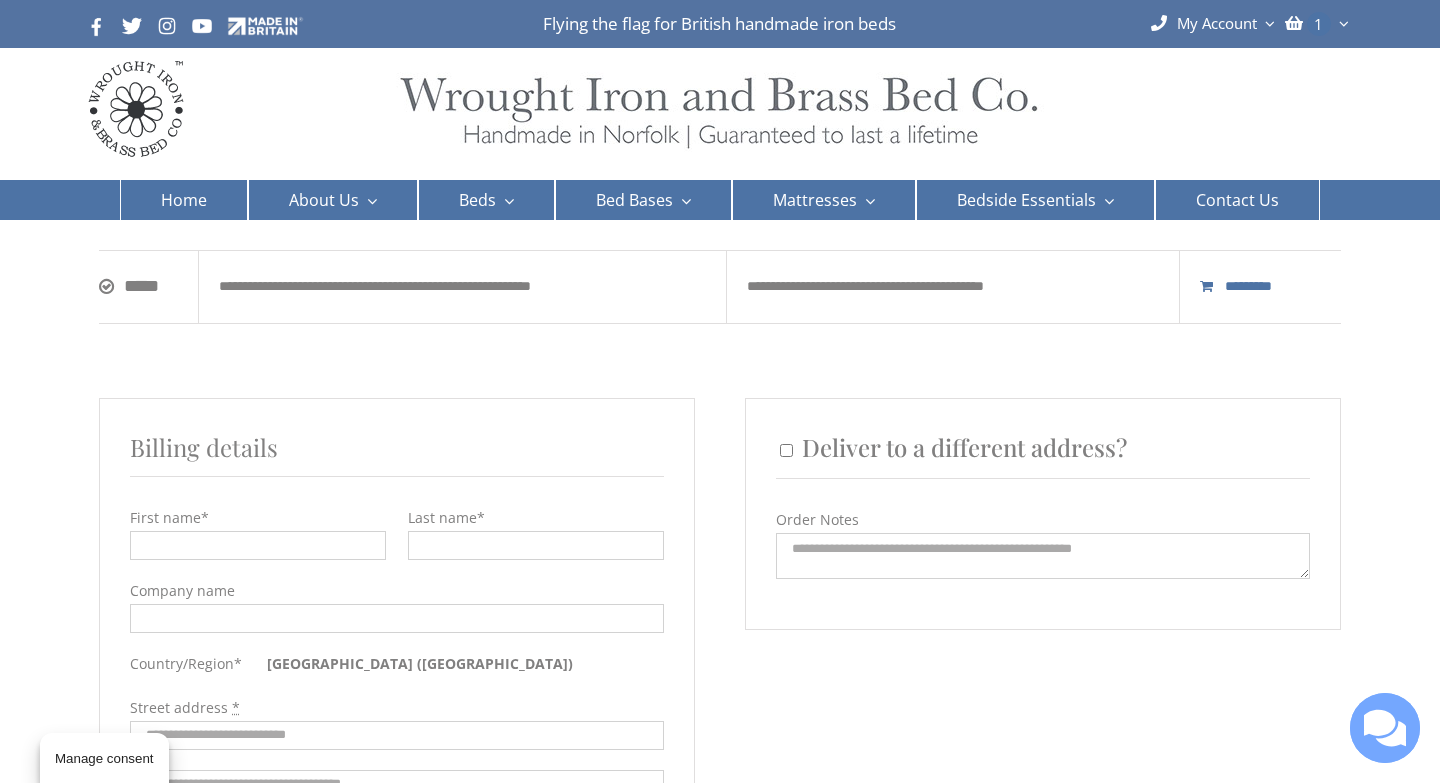 select on "***" 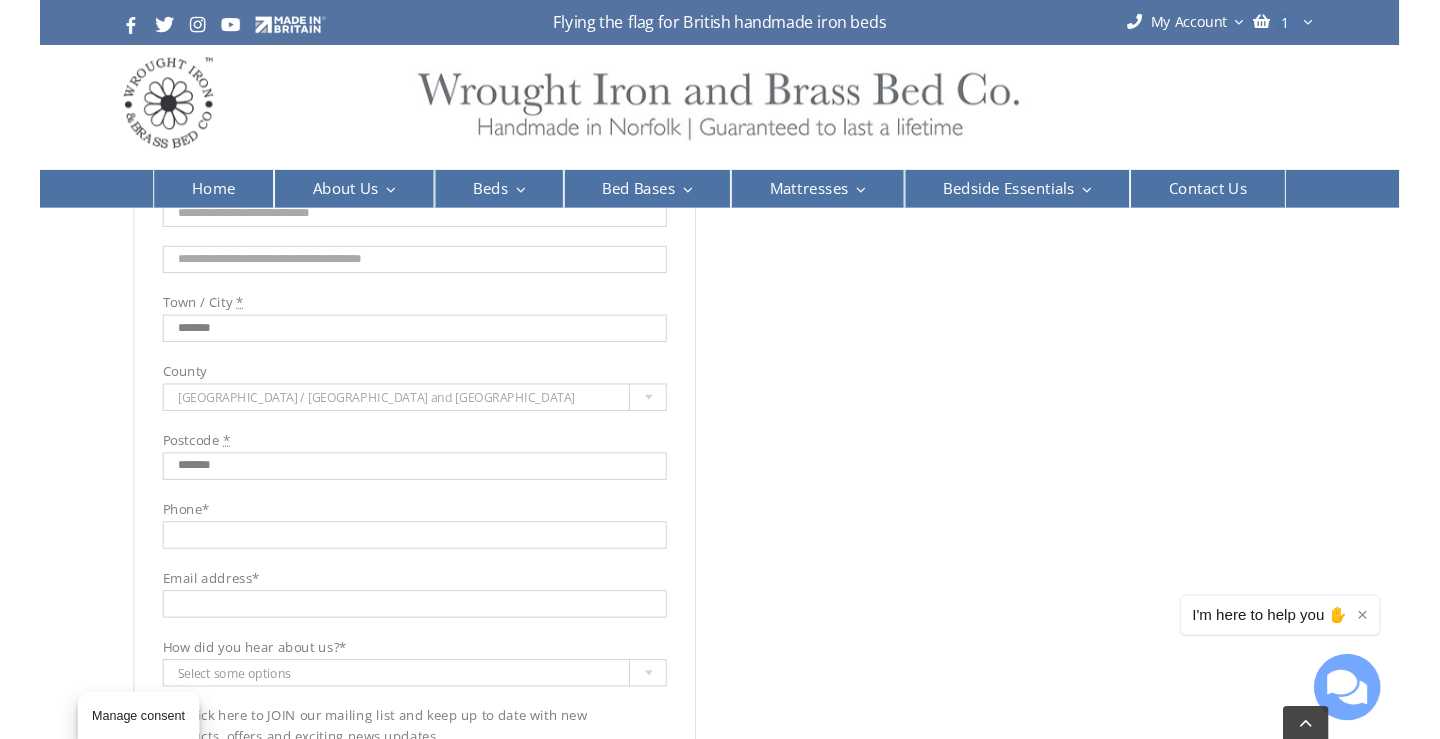 scroll, scrollTop: 0, scrollLeft: 0, axis: both 